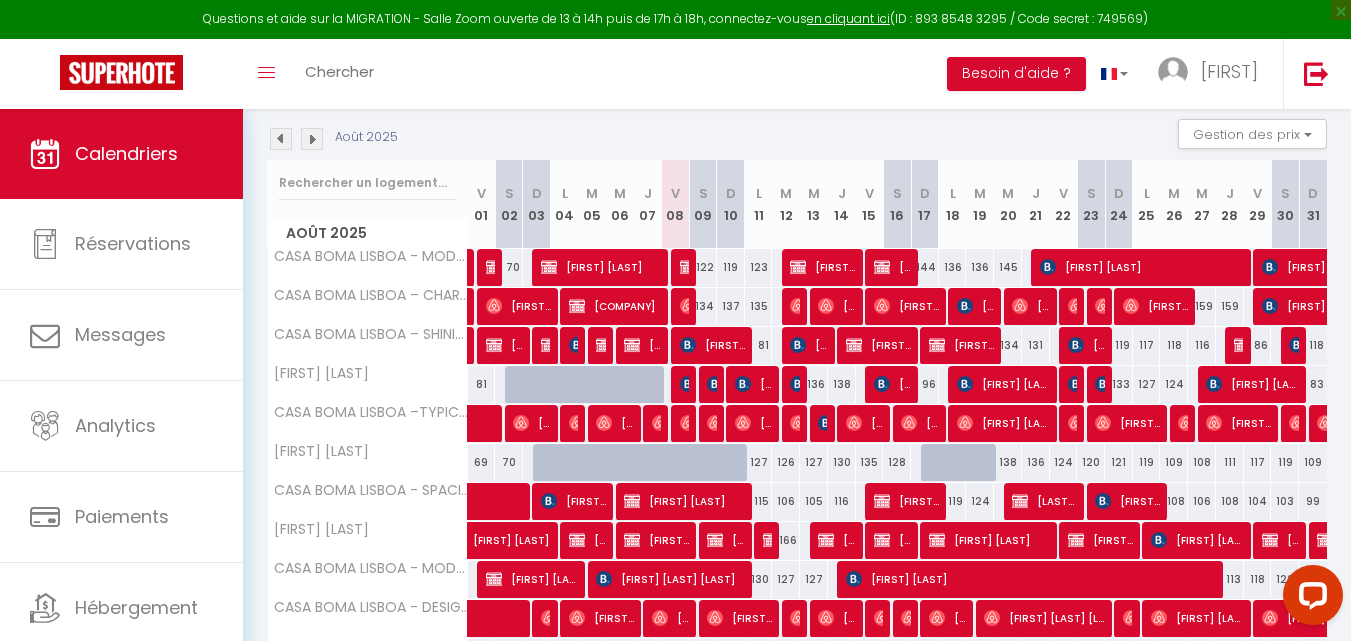 scroll, scrollTop: 207, scrollLeft: 0, axis: vertical 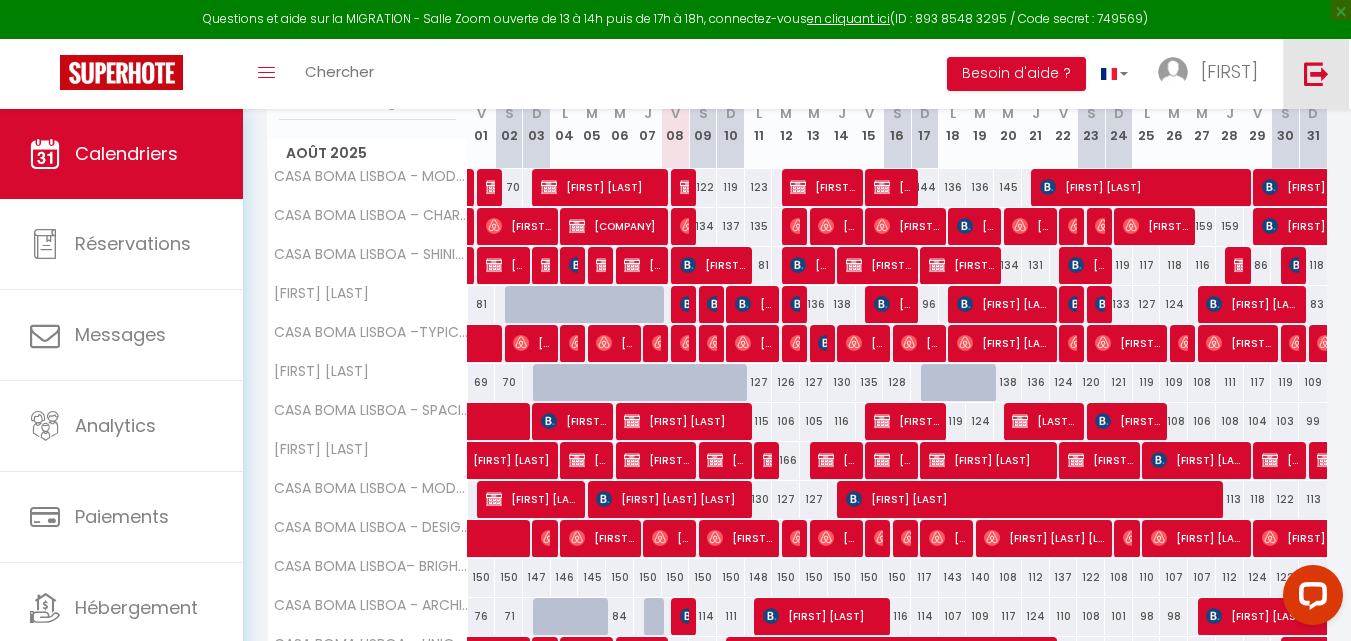 click at bounding box center (1316, 74) 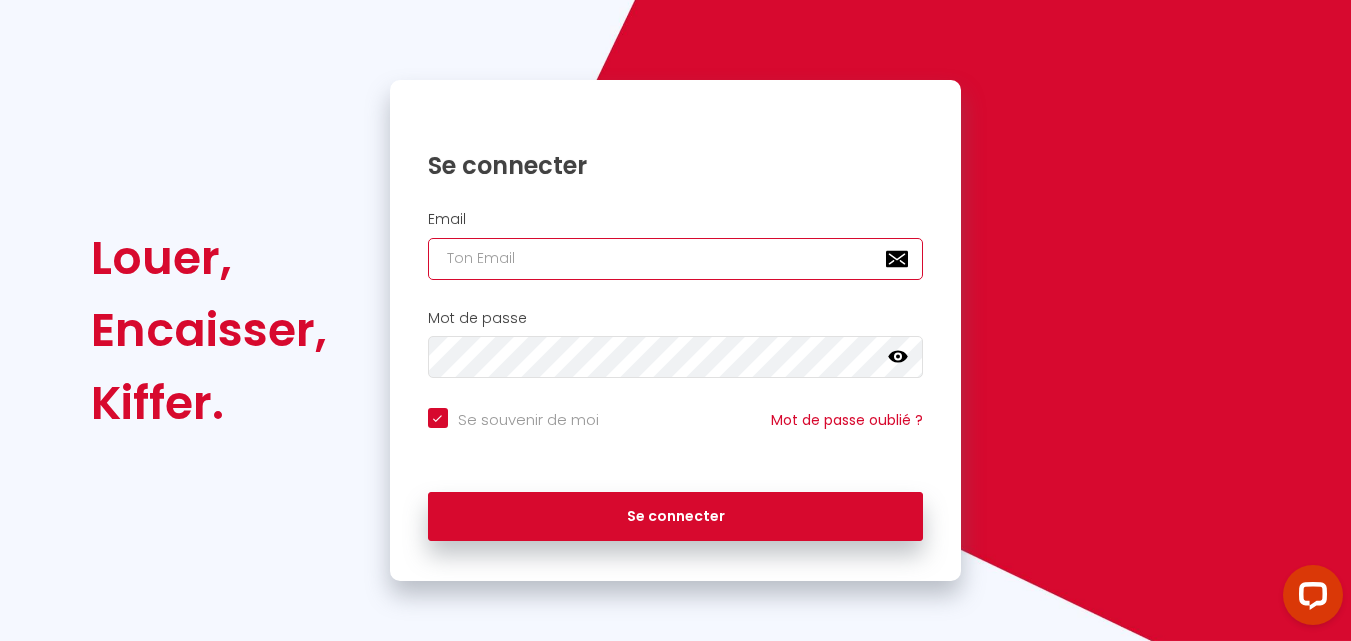 type on "[EMAIL]" 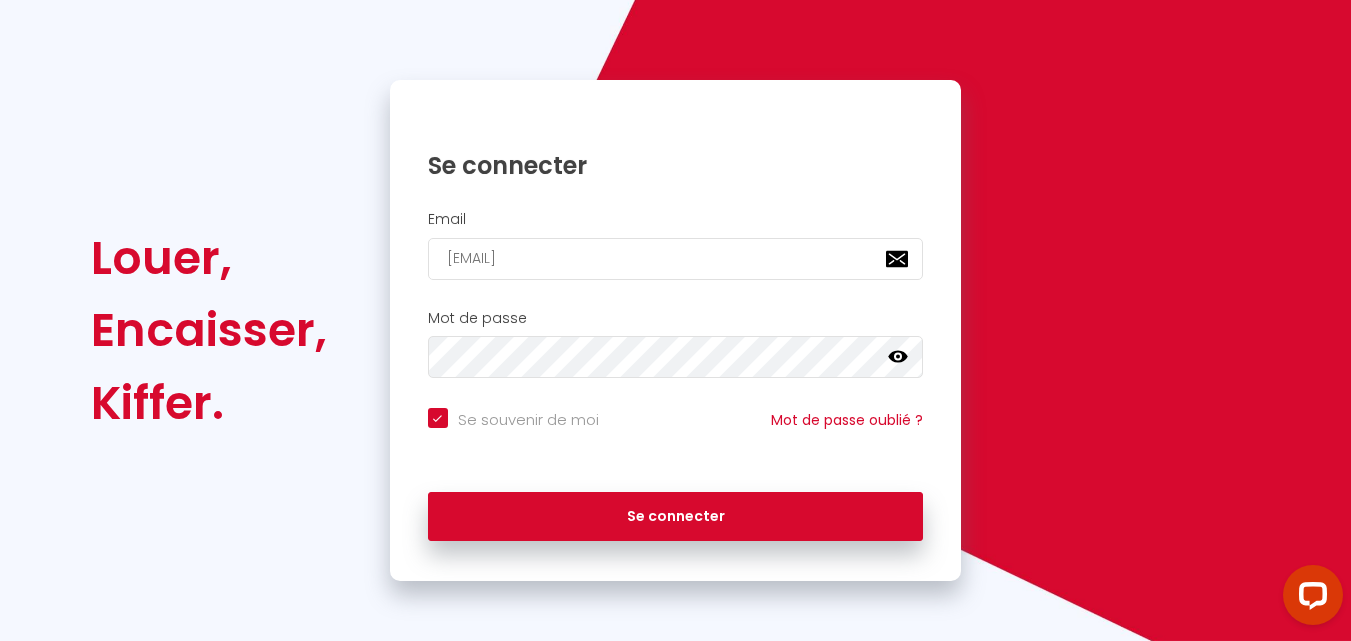 checkbox on "true" 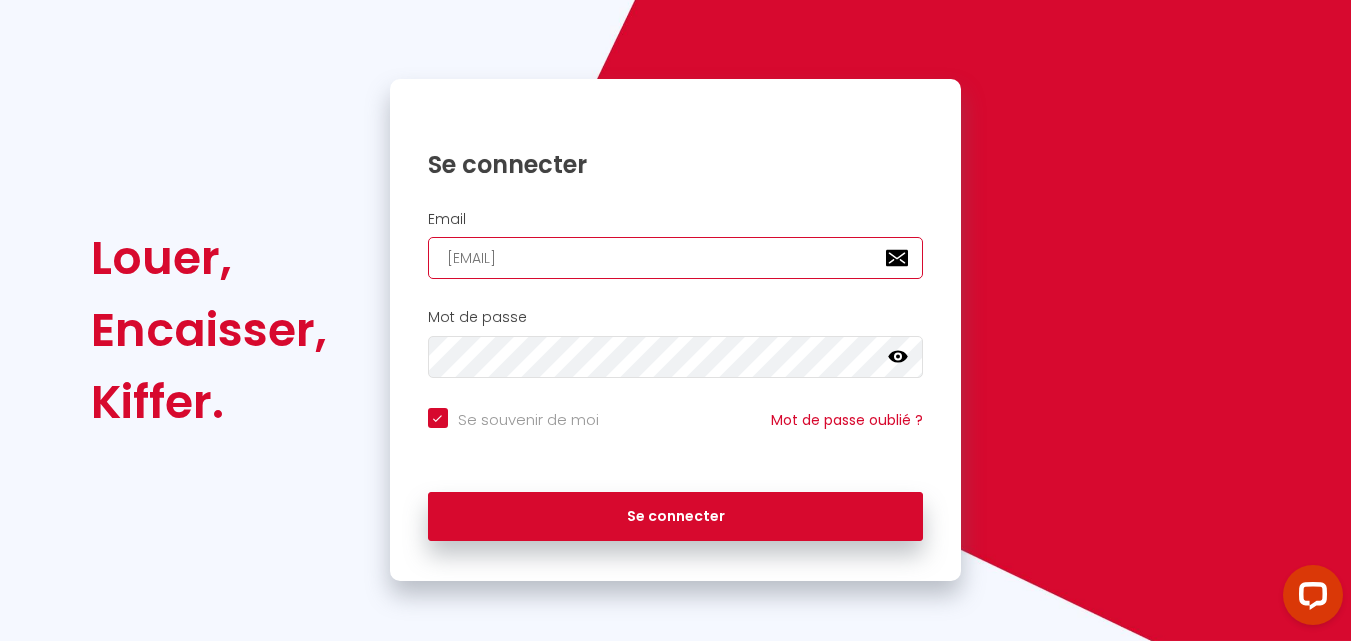 click on "[EMAIL]" at bounding box center [676, 258] 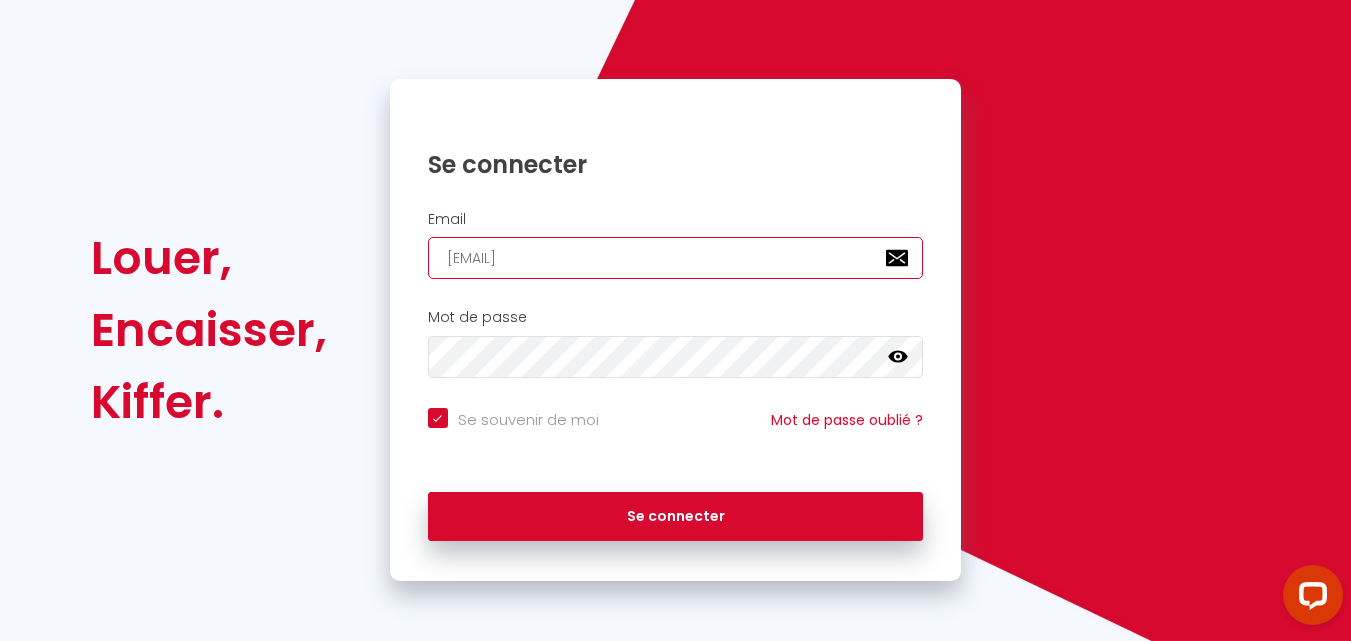 type on "Booking.amarelo@gmail.com" 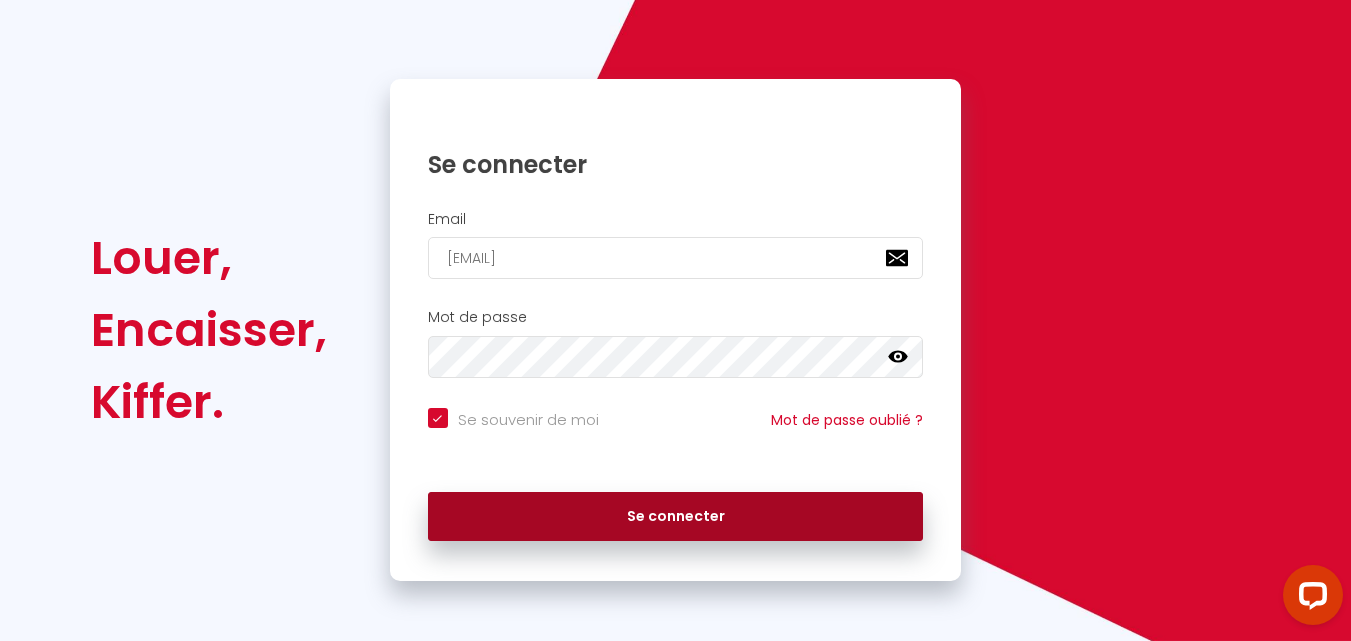 click on "Se connecter" at bounding box center (676, 517) 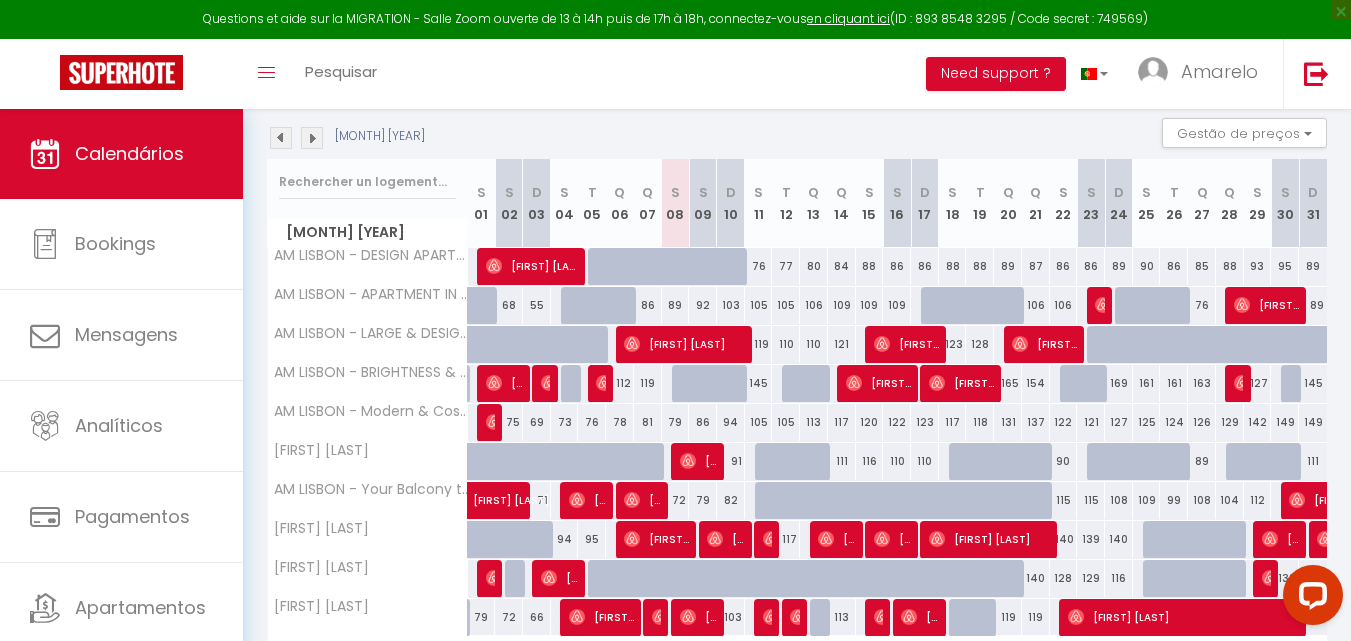 scroll, scrollTop: 220, scrollLeft: 0, axis: vertical 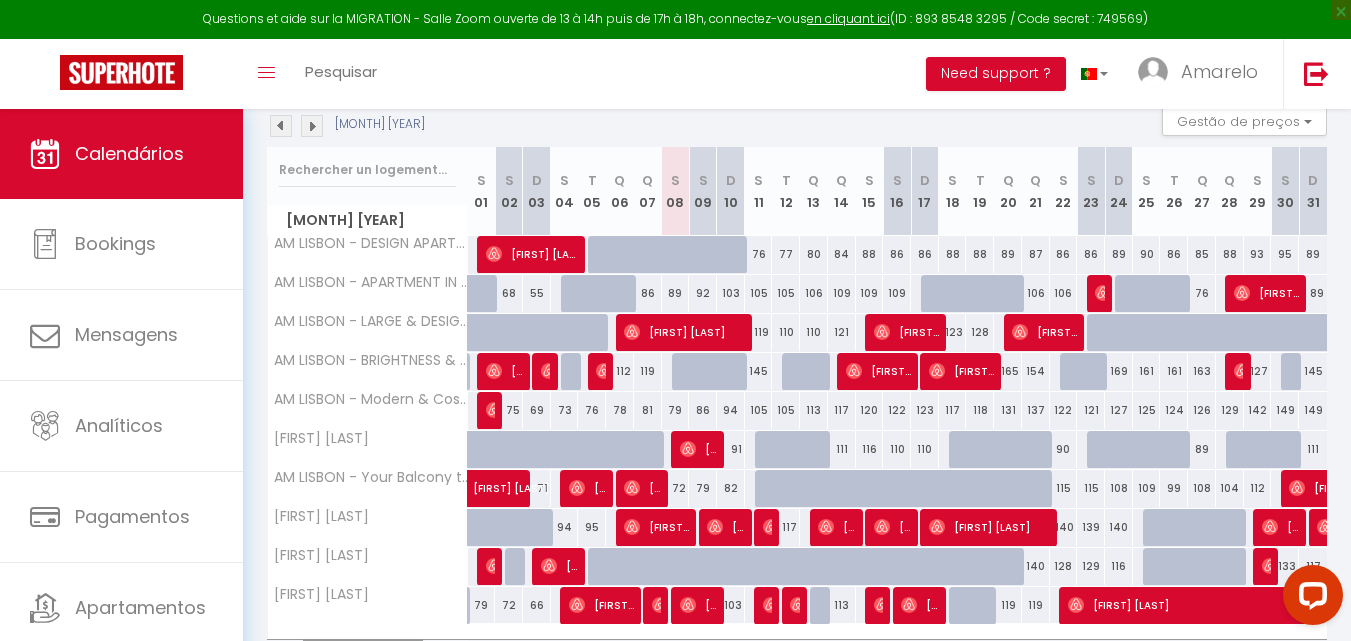 drag, startPoint x: 712, startPoint y: 446, endPoint x: 748, endPoint y: 464, distance: 40.24922 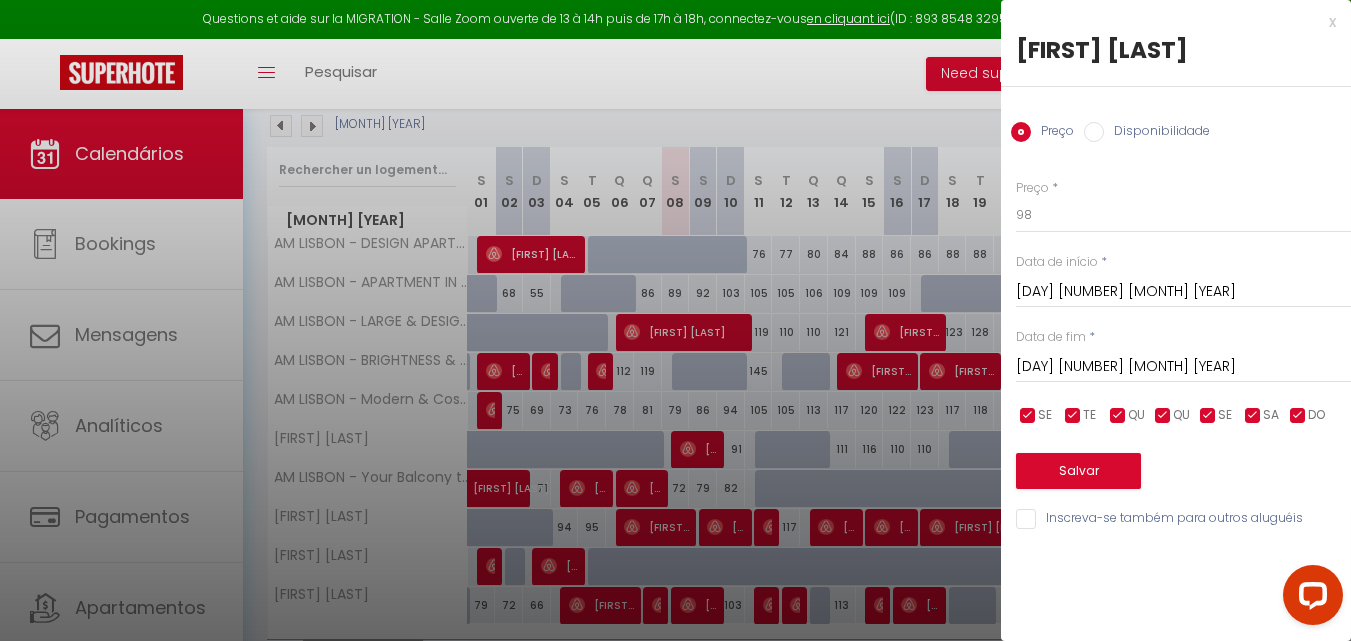click at bounding box center [675, 320] 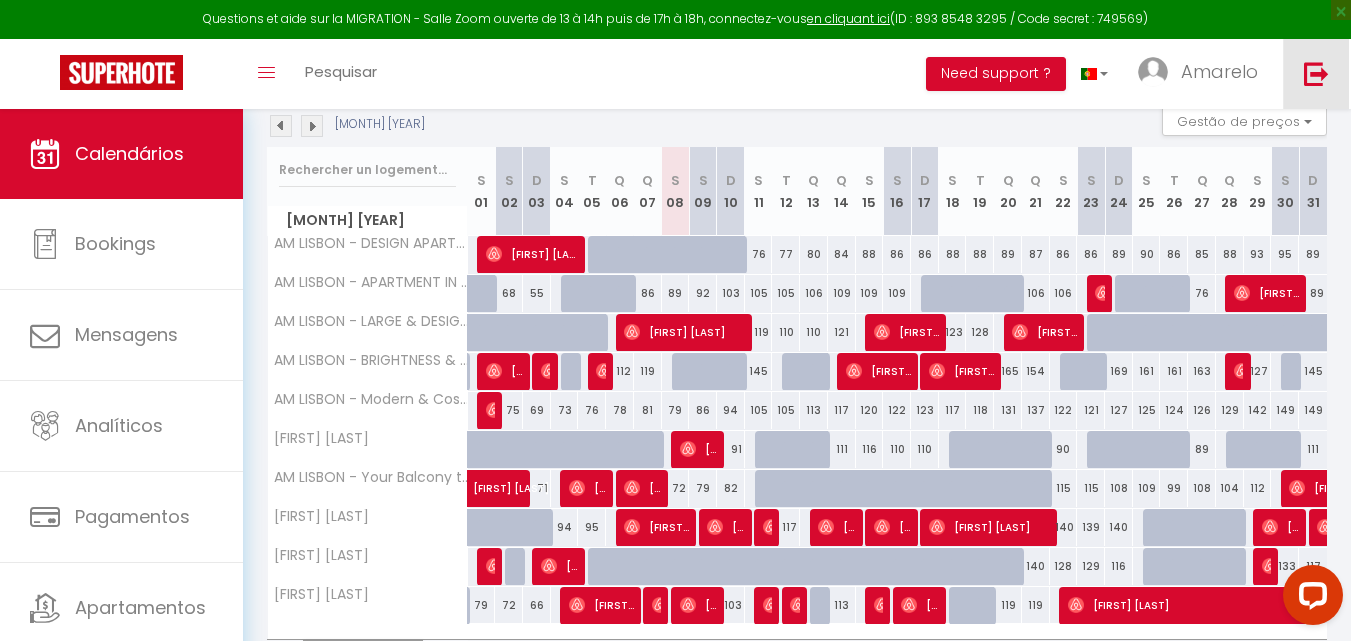 click at bounding box center [1316, 74] 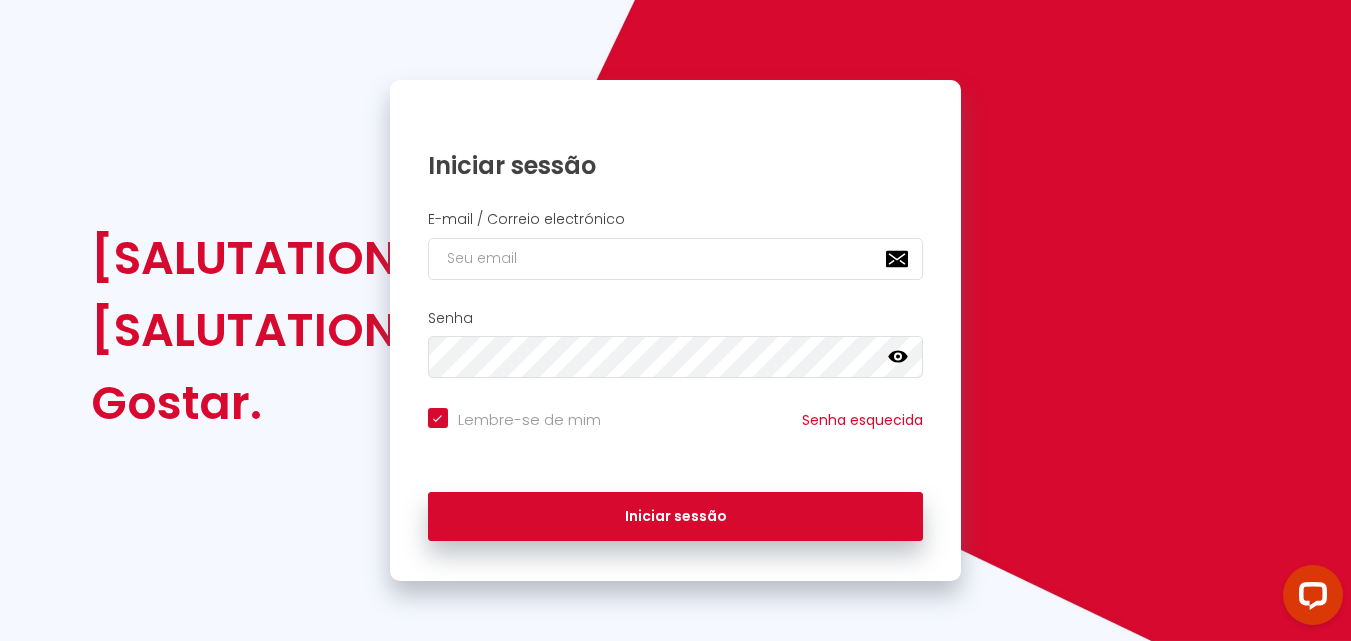 checkbox on "true" 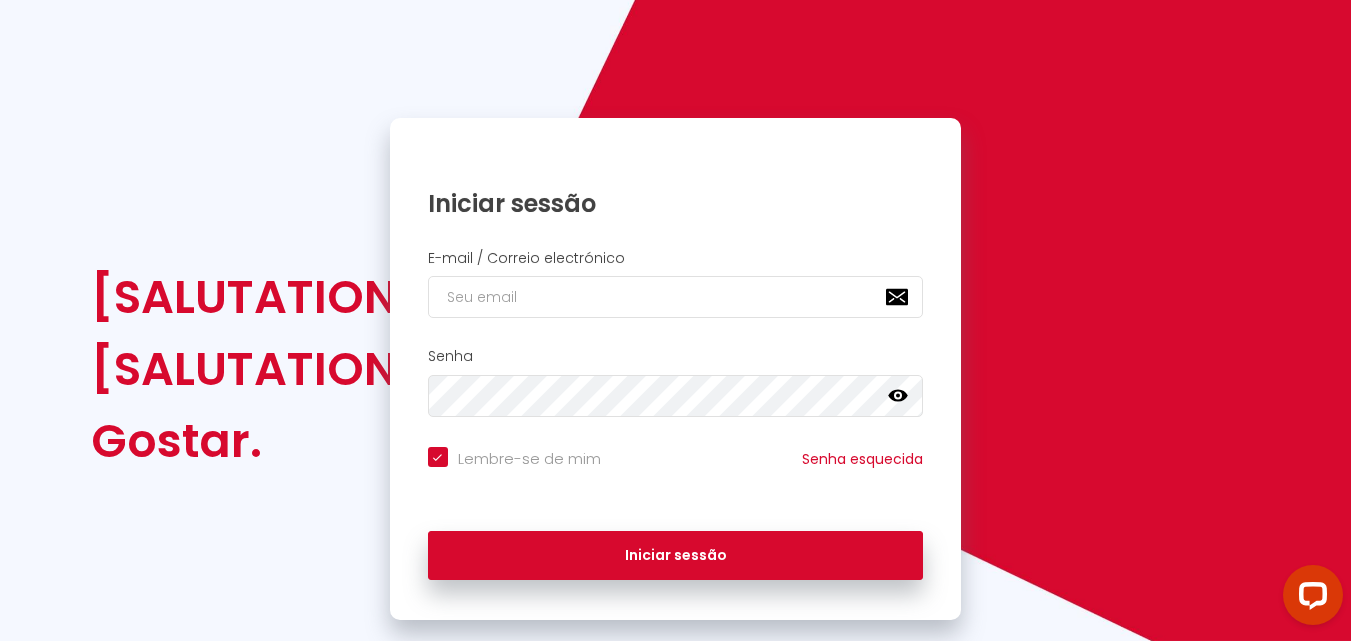 scroll, scrollTop: 136, scrollLeft: 0, axis: vertical 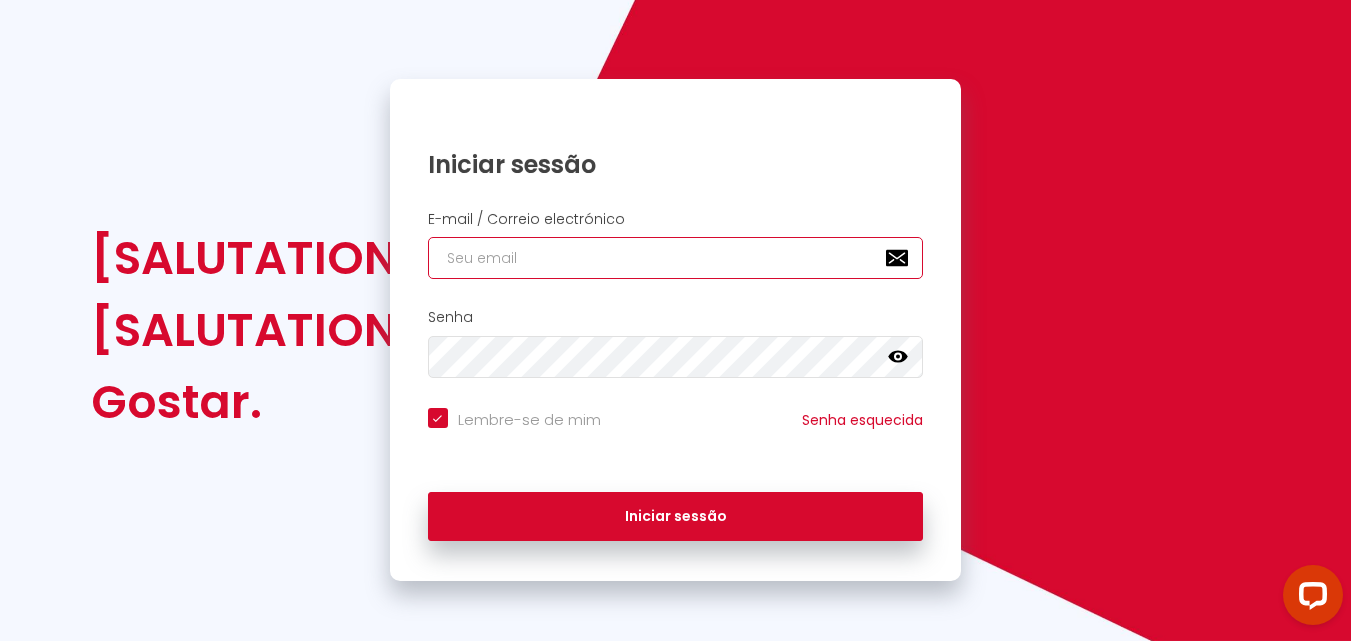type on "Booking.amarelo@gmail.com" 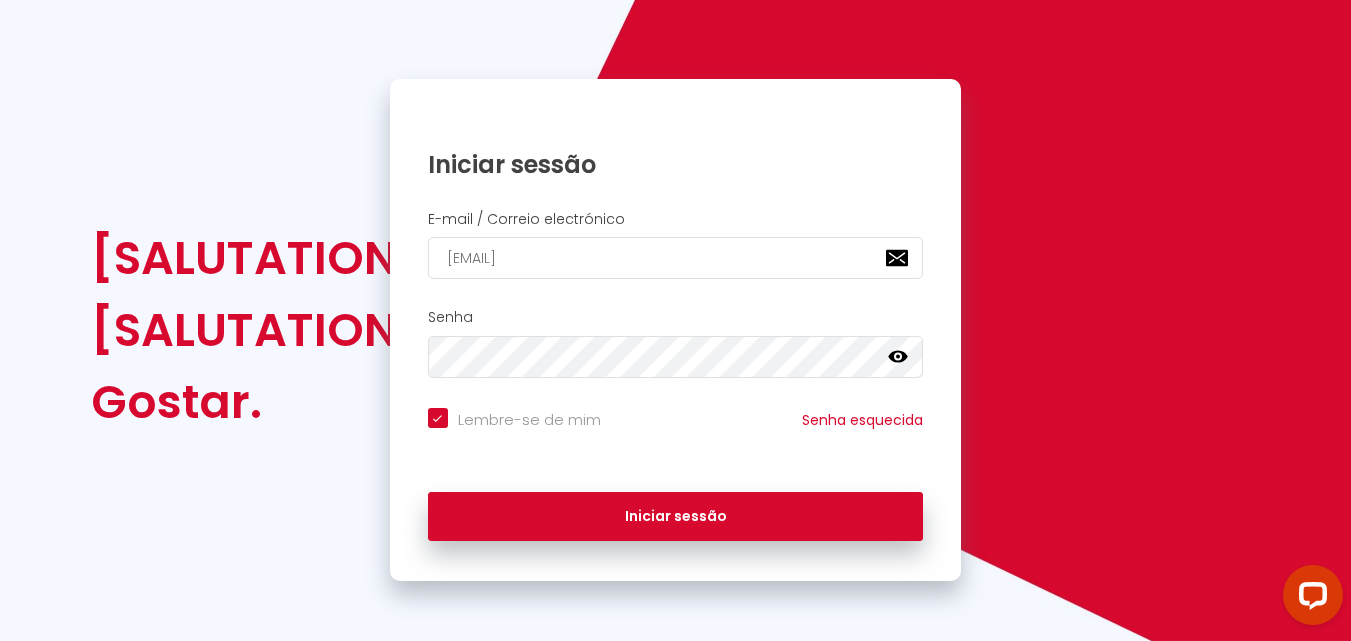 checkbox on "true" 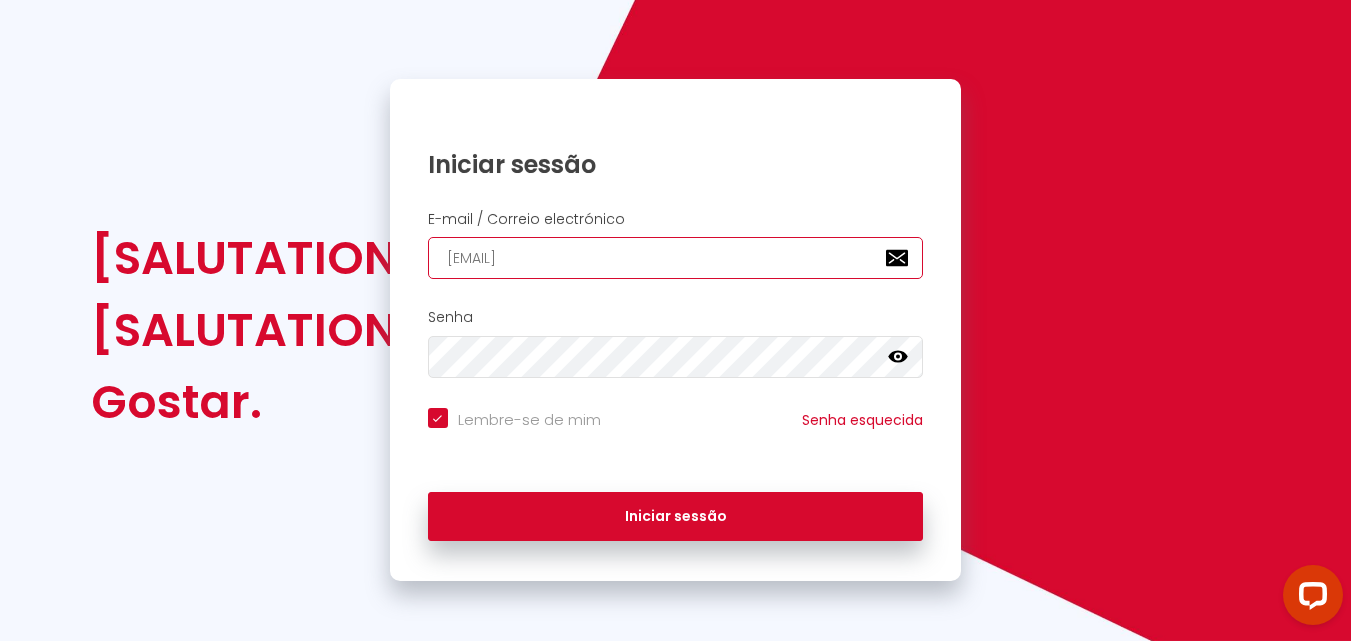 click on "Booking.amarelo@gmail.com" at bounding box center [676, 258] 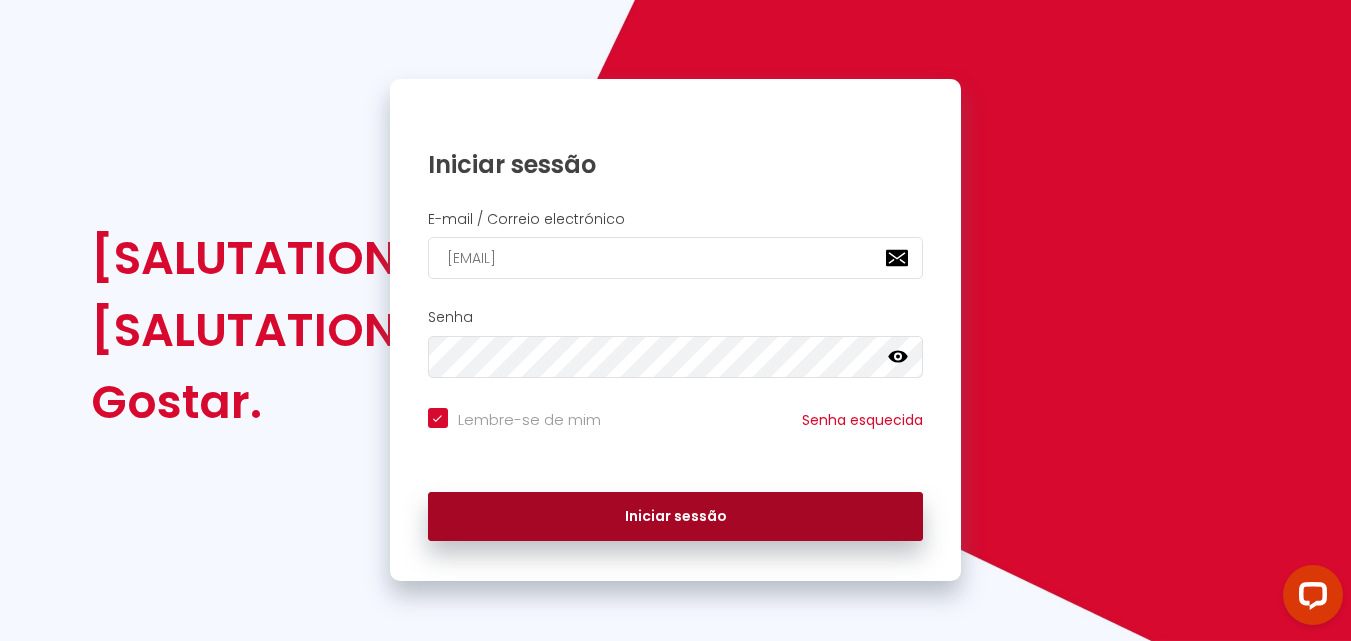 click on "Iniciar sessão" at bounding box center [676, 517] 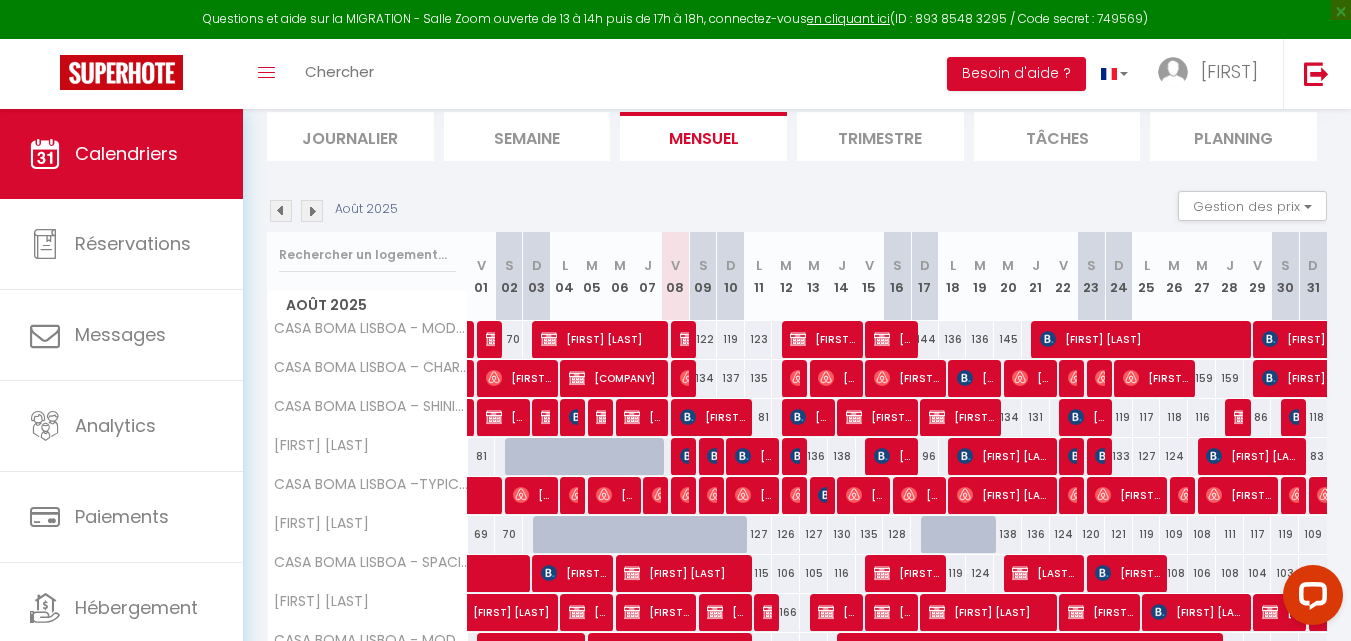 scroll, scrollTop: 337, scrollLeft: 0, axis: vertical 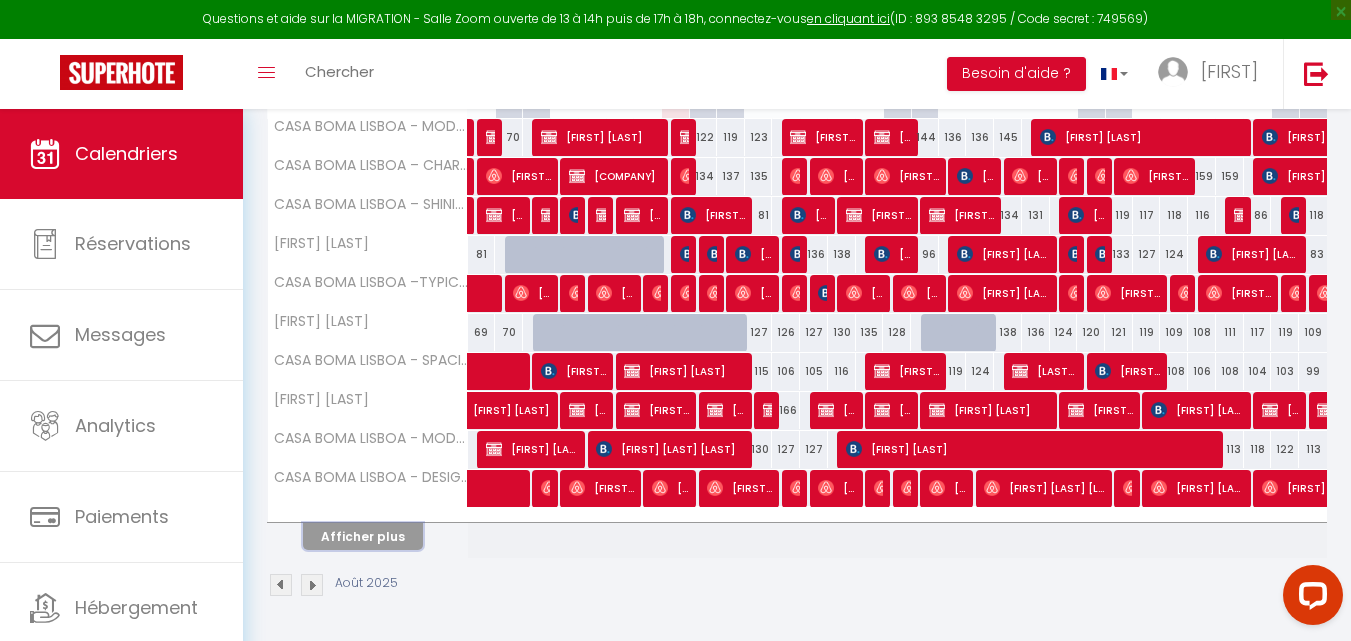 click on "Afficher plus" at bounding box center [363, 536] 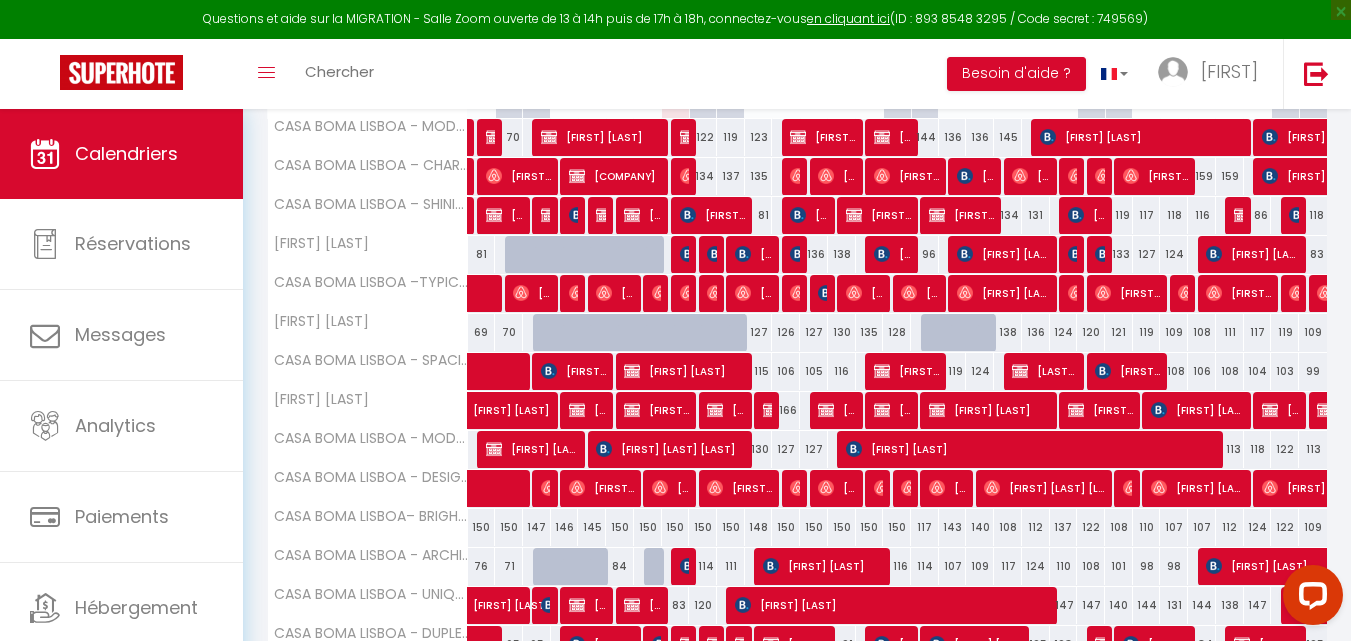 type 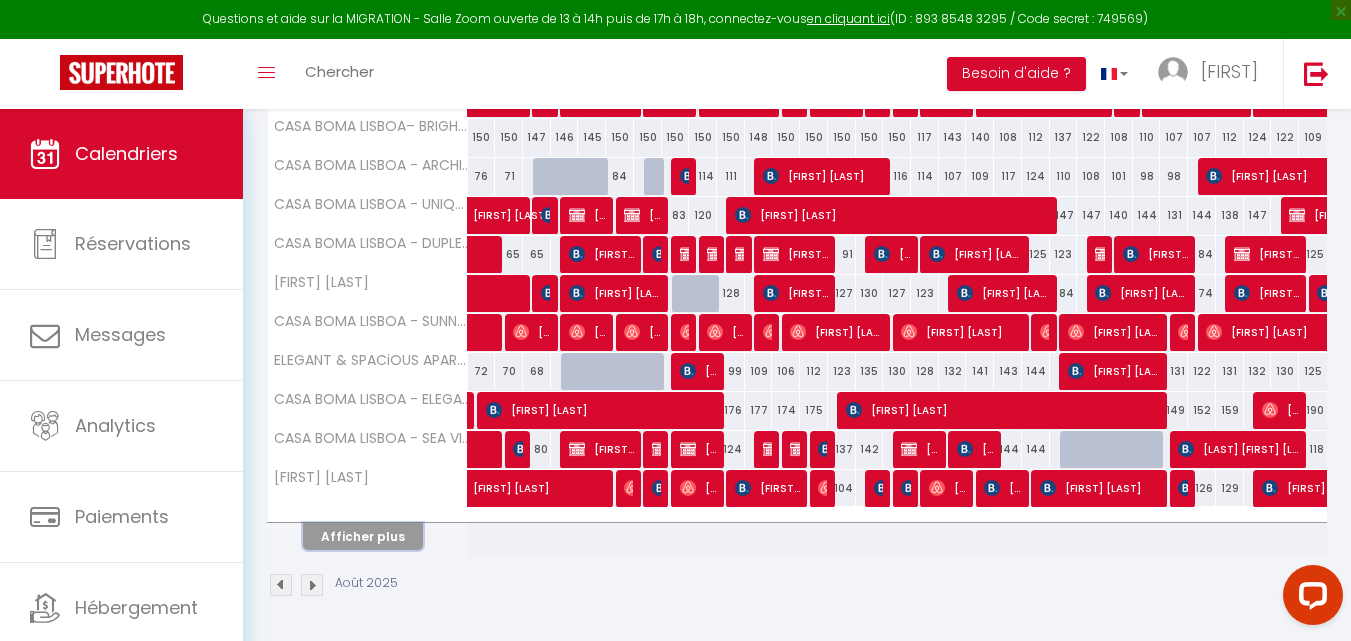 click on "Afficher plus" at bounding box center (363, 536) 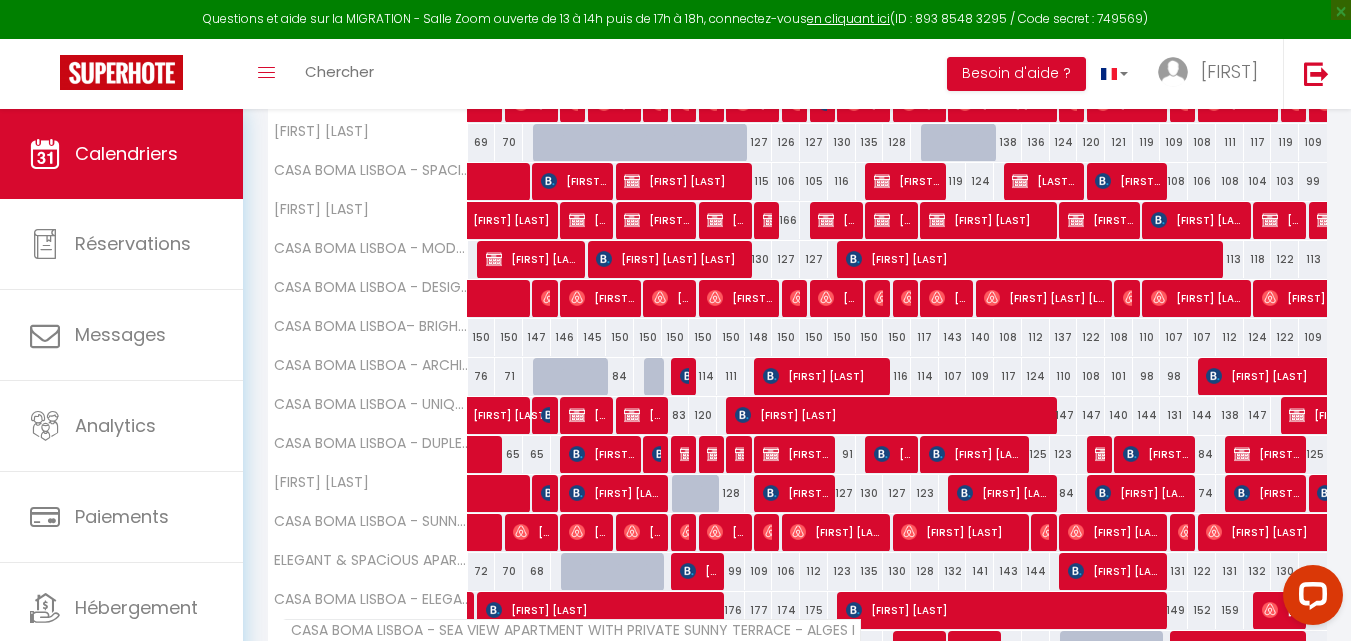 scroll, scrollTop: 567, scrollLeft: 0, axis: vertical 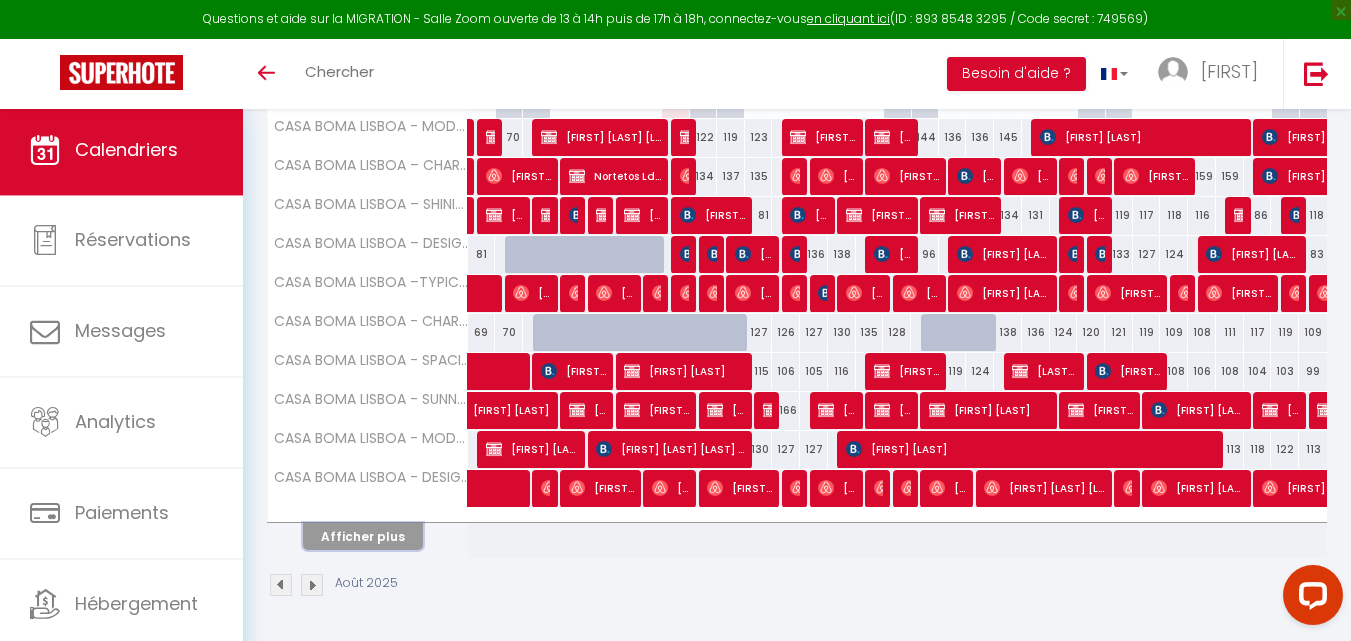 click on "Afficher plus" at bounding box center [363, 536] 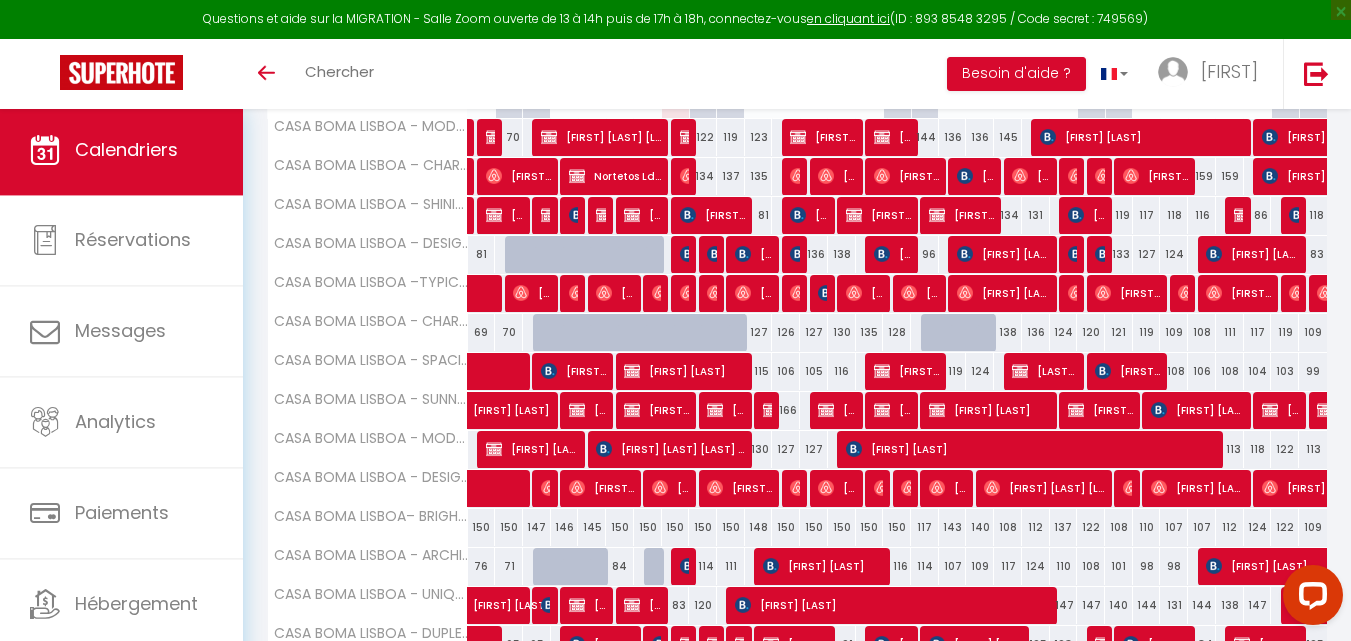type 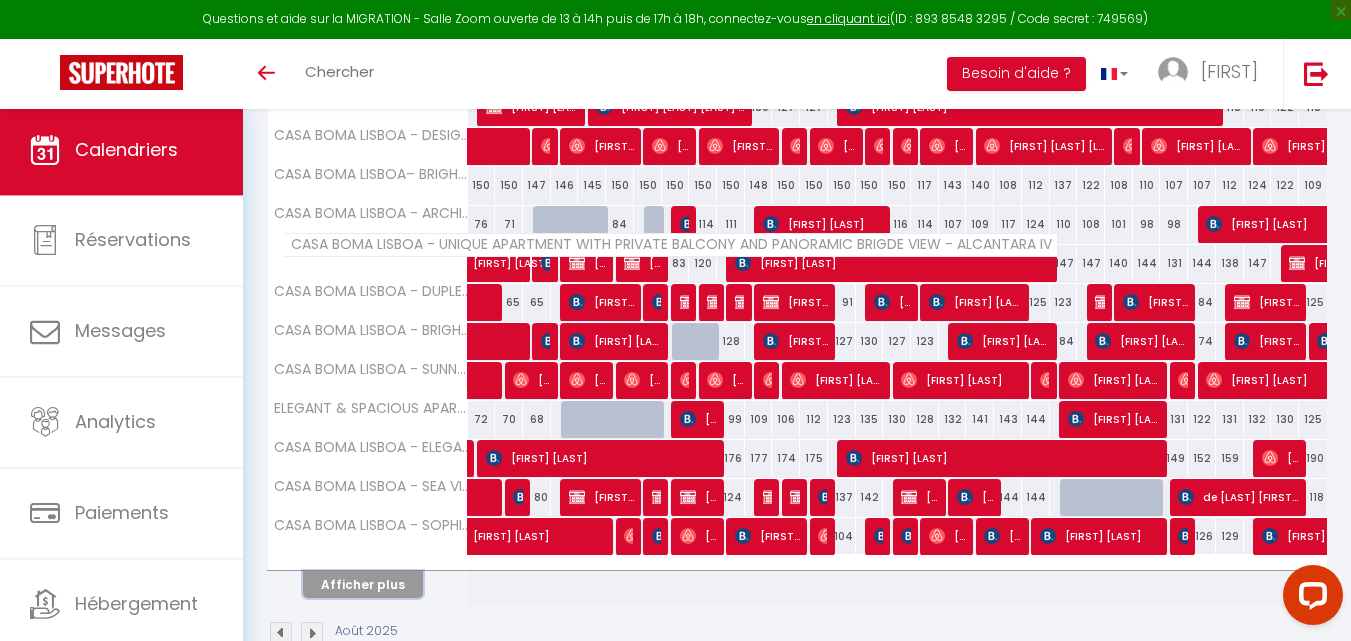scroll, scrollTop: 680, scrollLeft: 0, axis: vertical 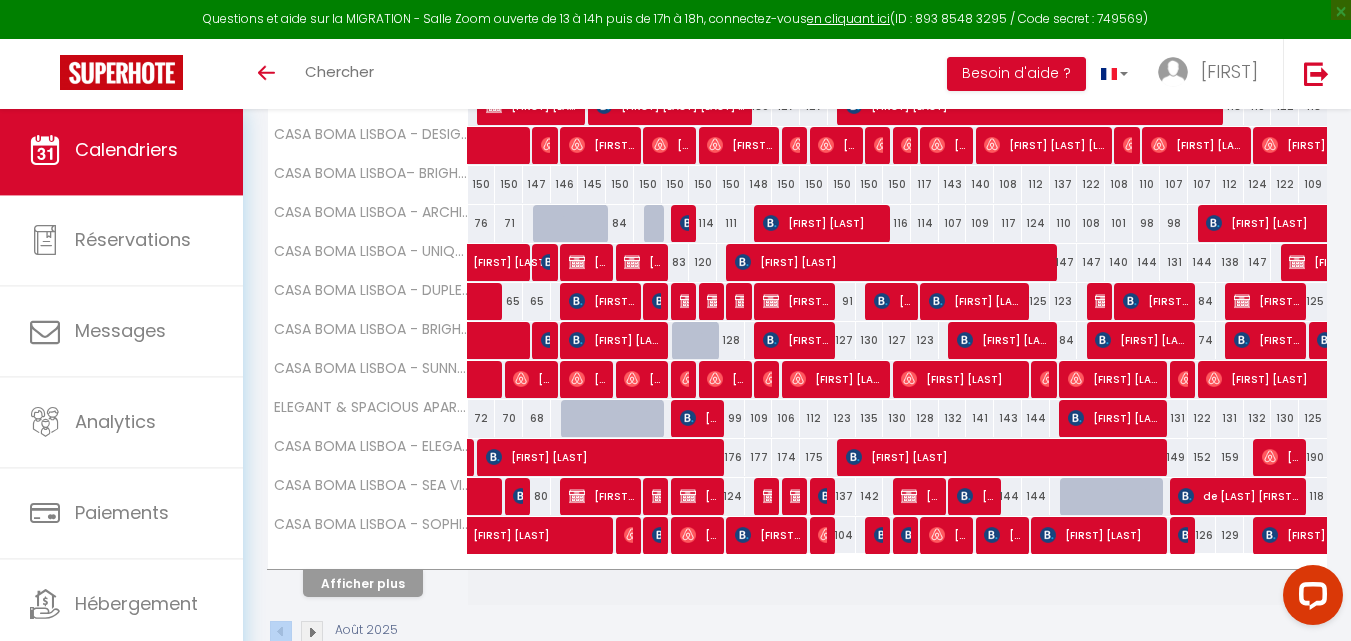 drag, startPoint x: 378, startPoint y: 608, endPoint x: 391, endPoint y: 588, distance: 23.853722 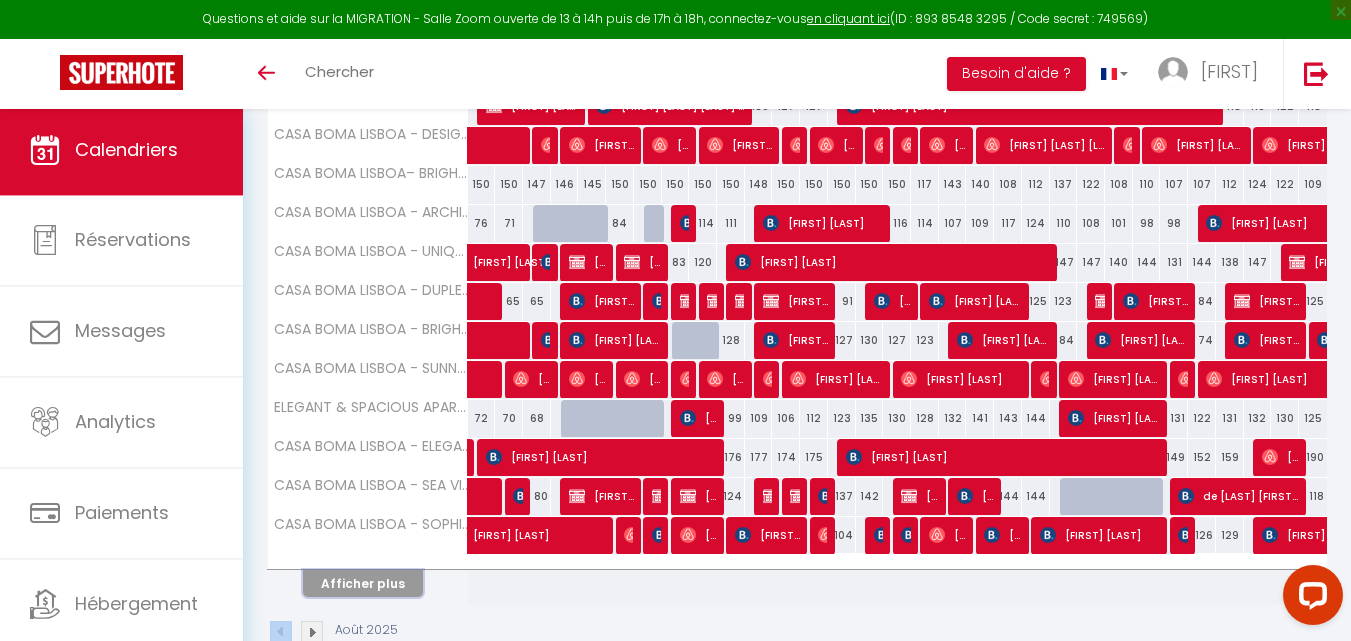 click on "Afficher plus" at bounding box center (363, 583) 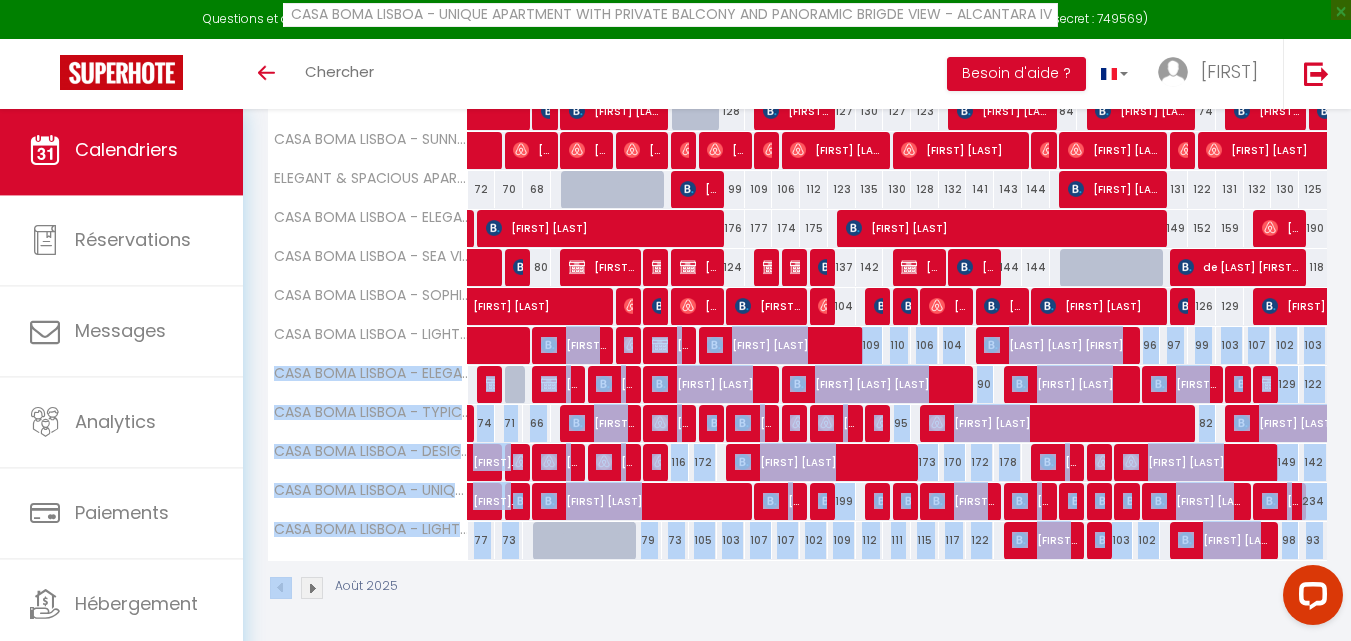 scroll, scrollTop: 912, scrollLeft: 0, axis: vertical 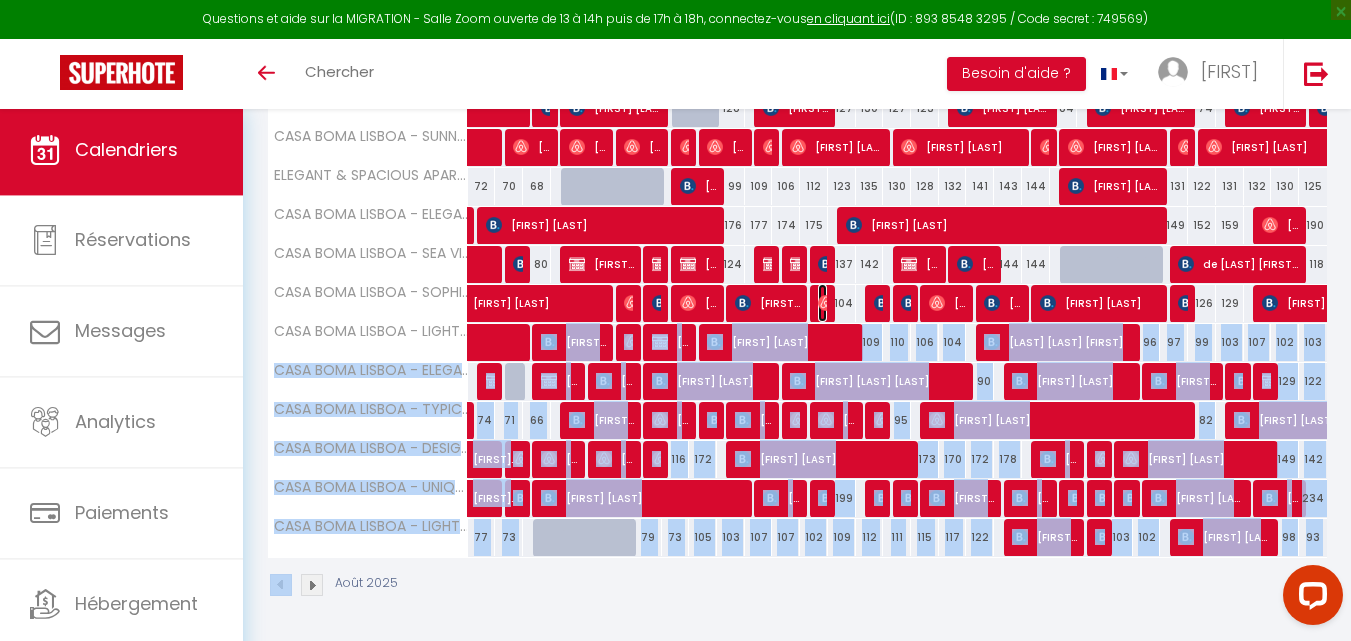 click at bounding box center (826, 303) 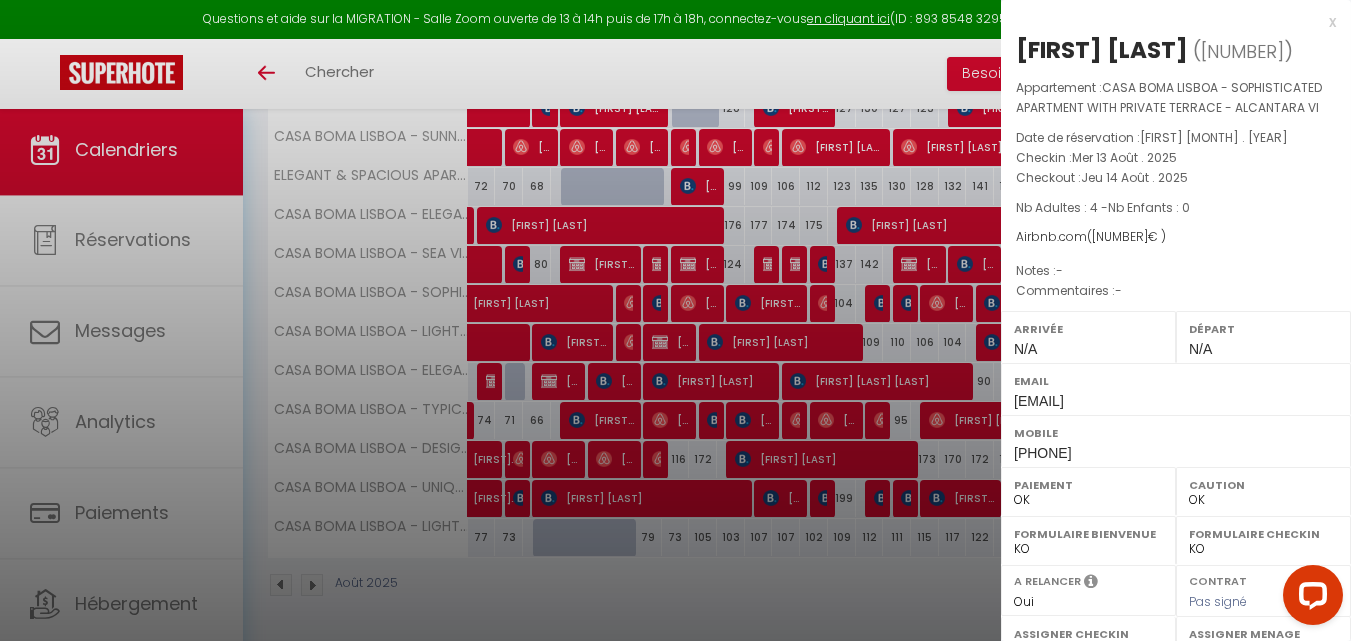 click at bounding box center [675, 320] 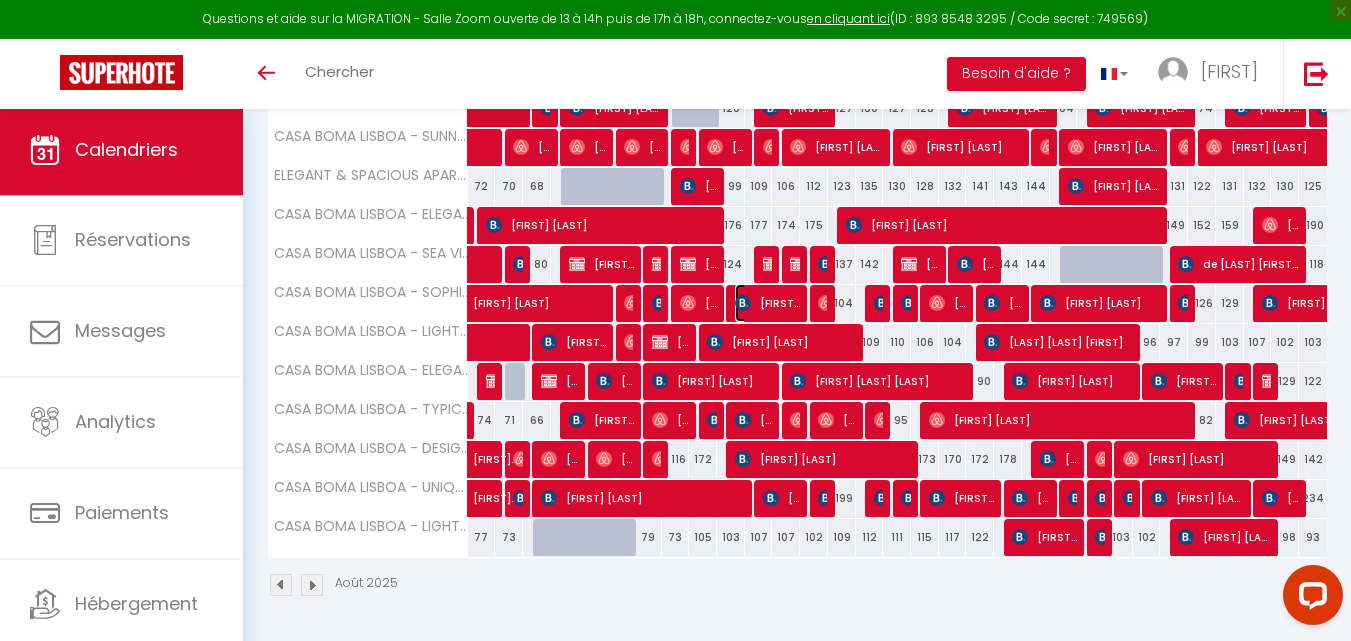 click on "[FIRST] [LAST] [LAST]" at bounding box center [767, 303] 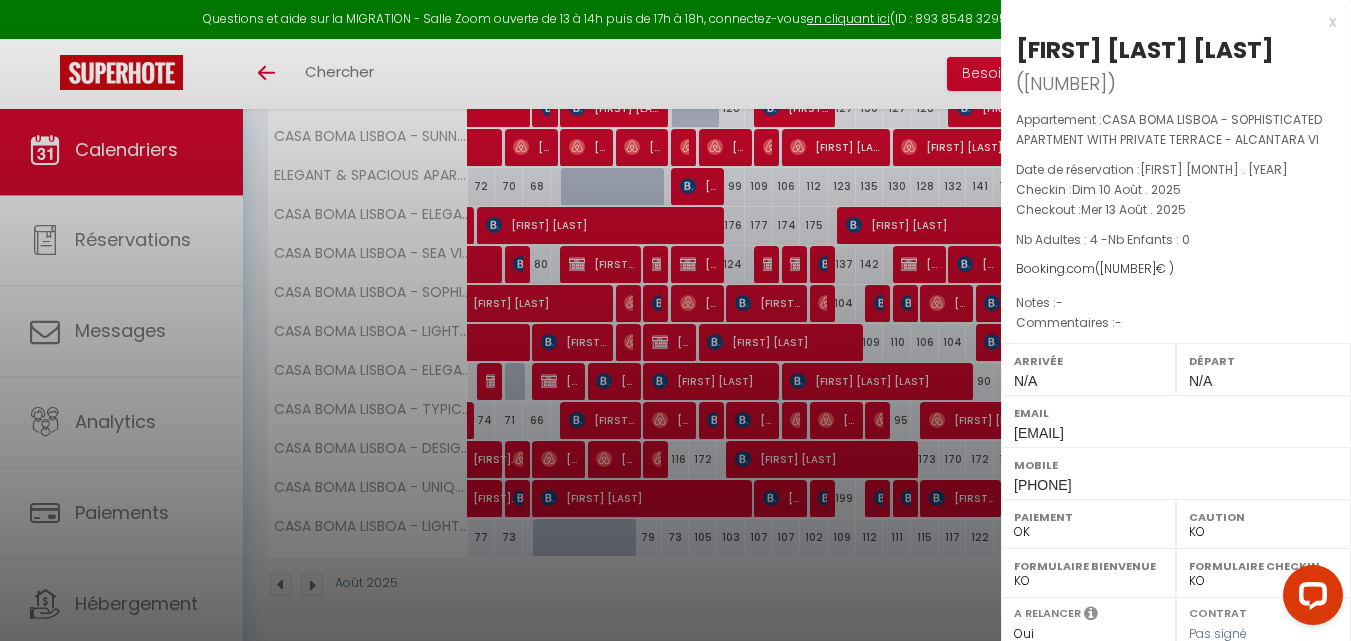 click at bounding box center [675, 320] 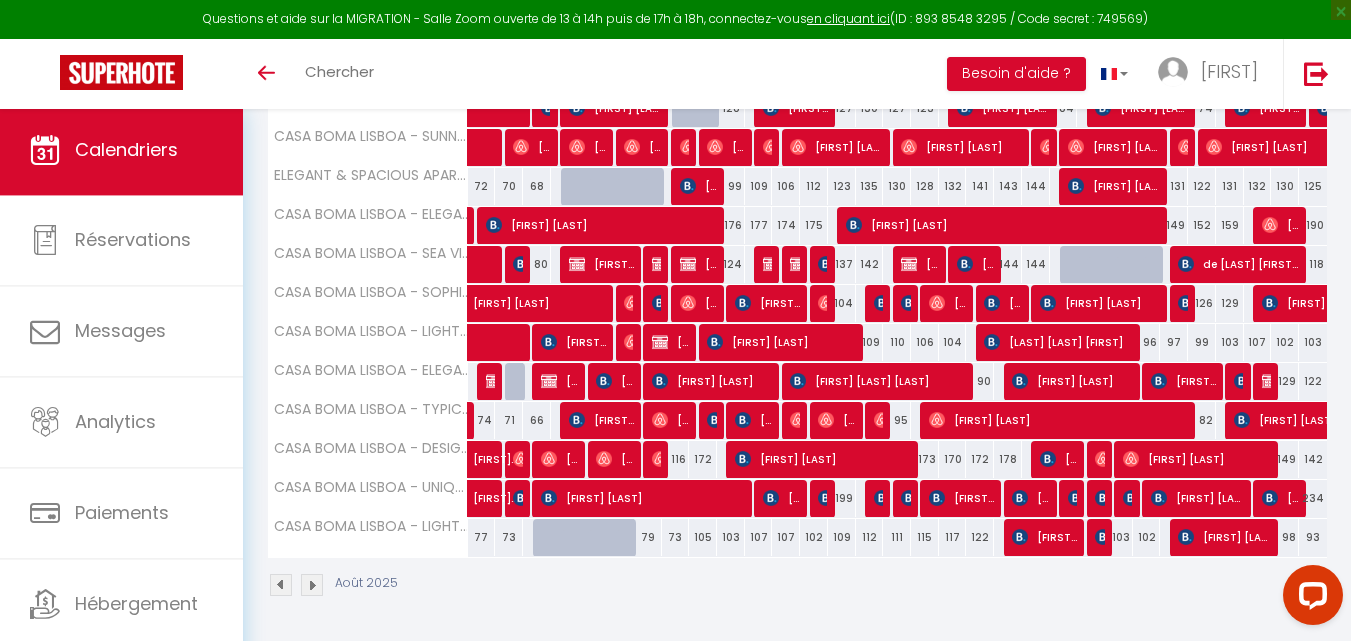 click at bounding box center [710, 304] 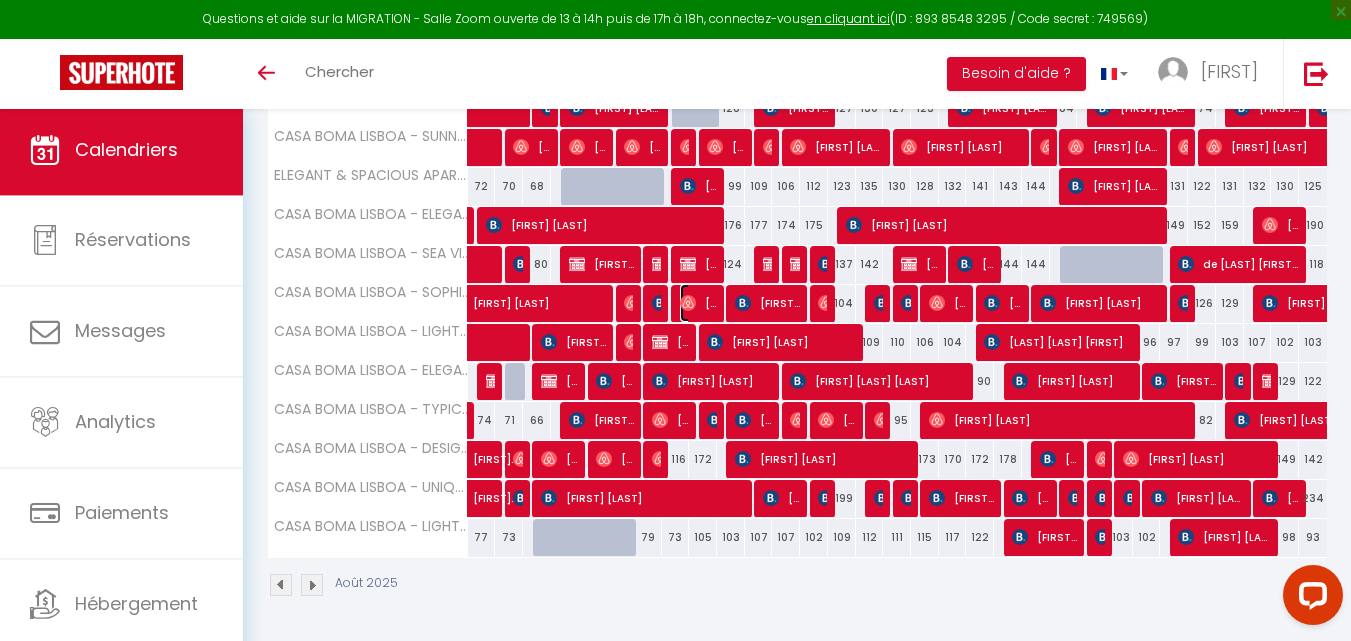 click on "[FIRST] [LAST]" at bounding box center (698, 303) 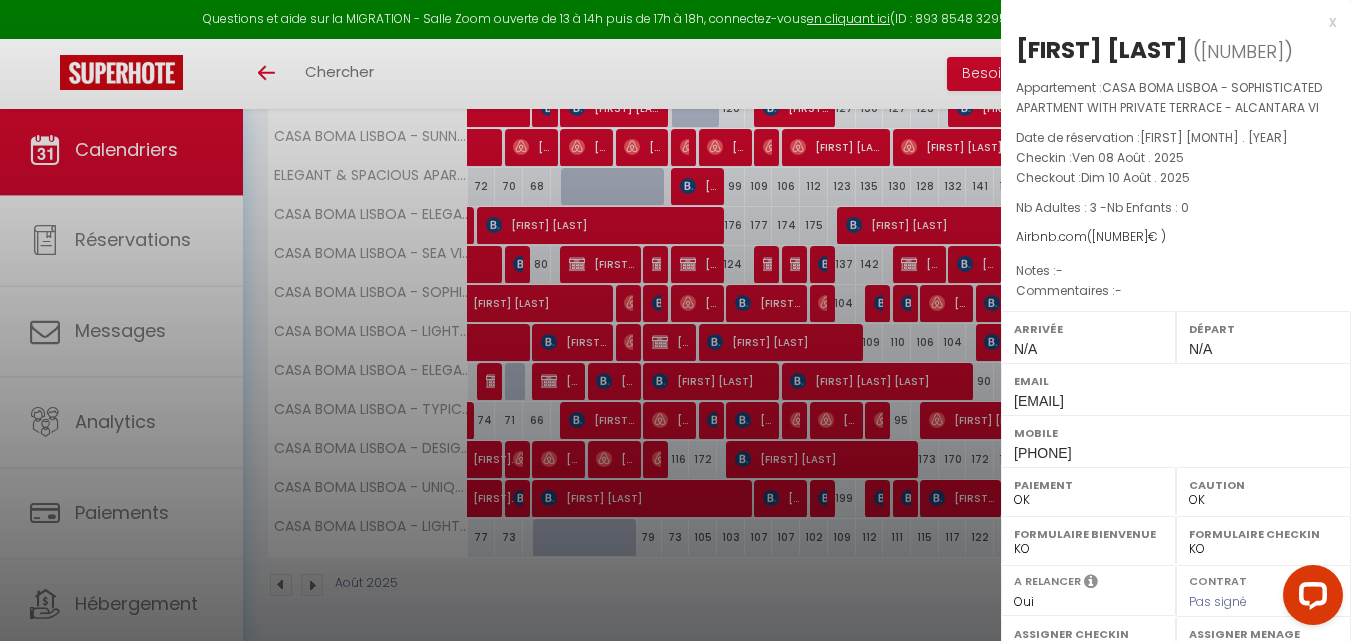 click at bounding box center (675, 320) 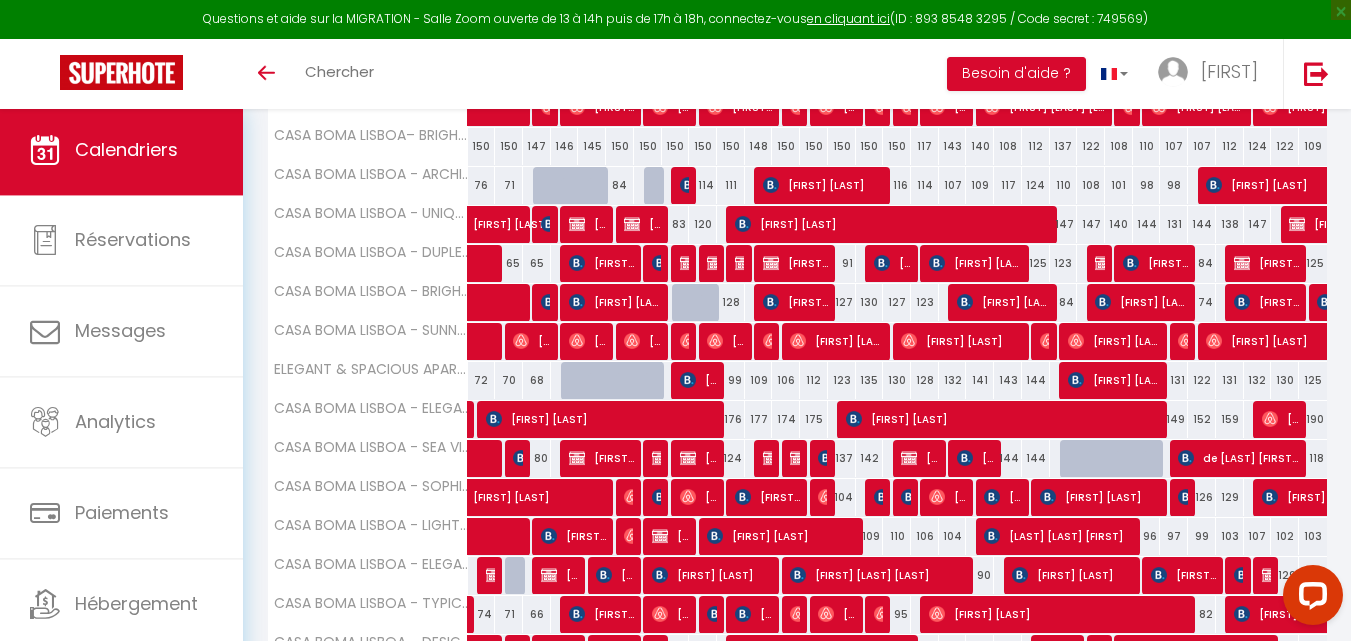 scroll, scrollTop: 712, scrollLeft: 0, axis: vertical 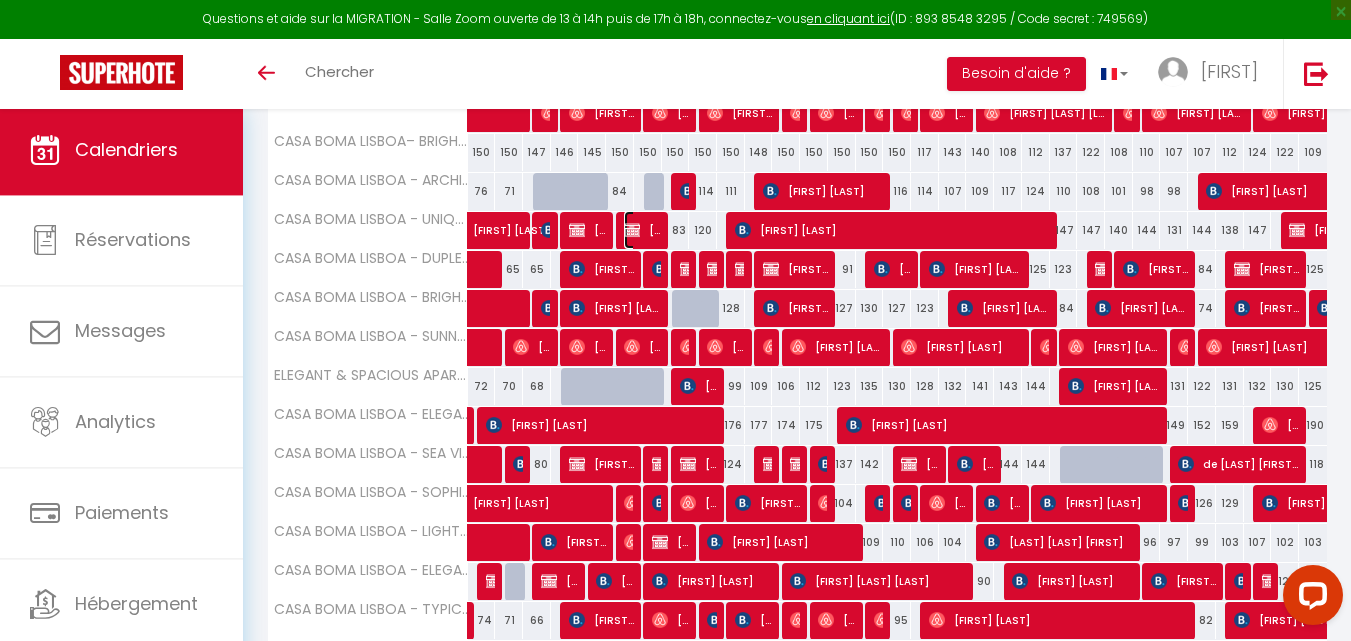 click on "[FIRST] [LAST]" at bounding box center (642, 230) 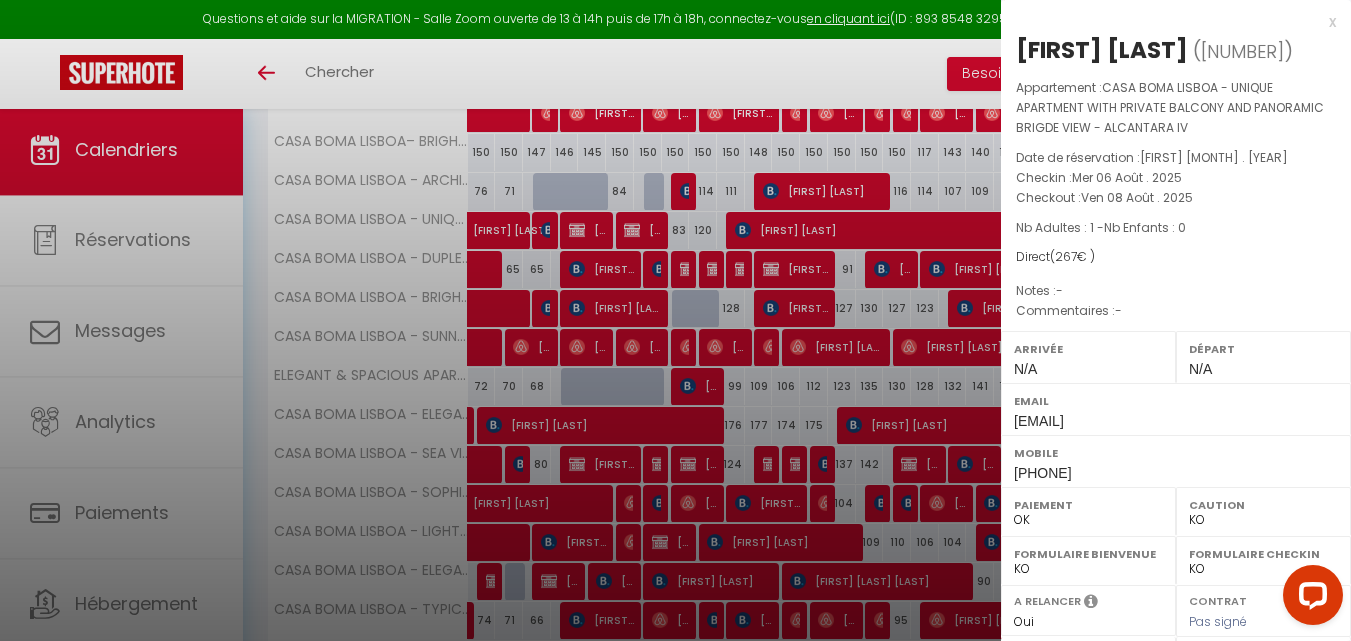 click at bounding box center (675, 320) 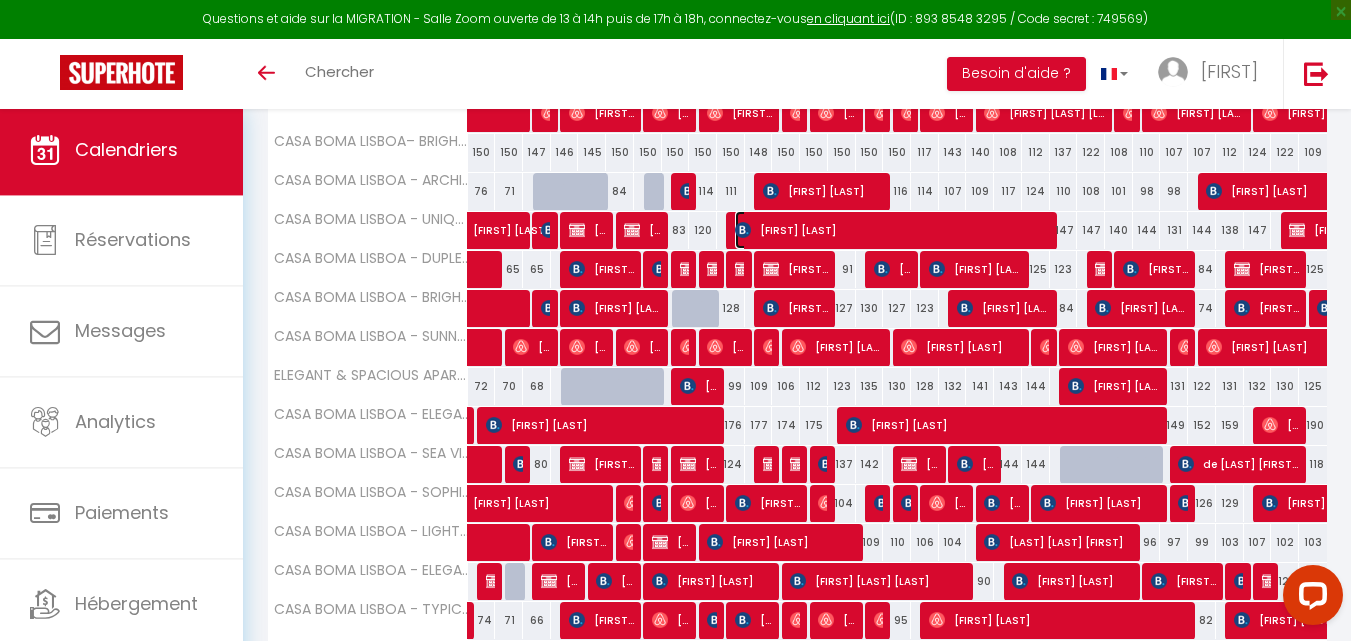 click at bounding box center (743, 230) 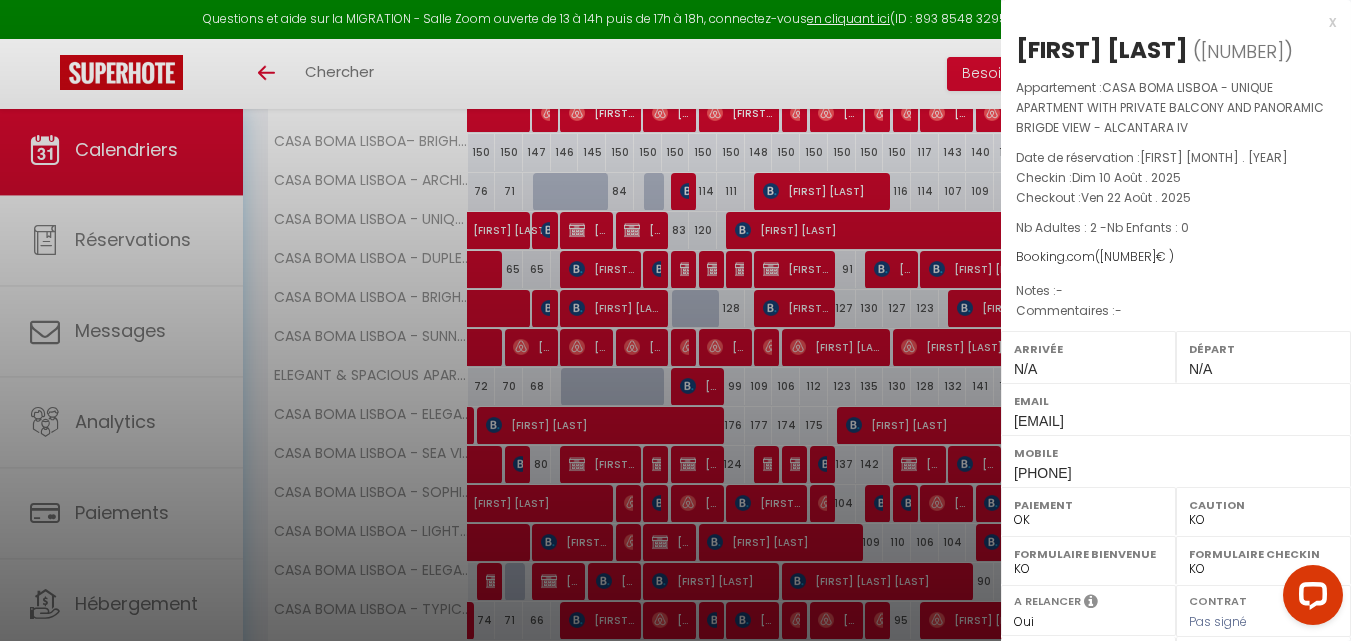 click at bounding box center [675, 320] 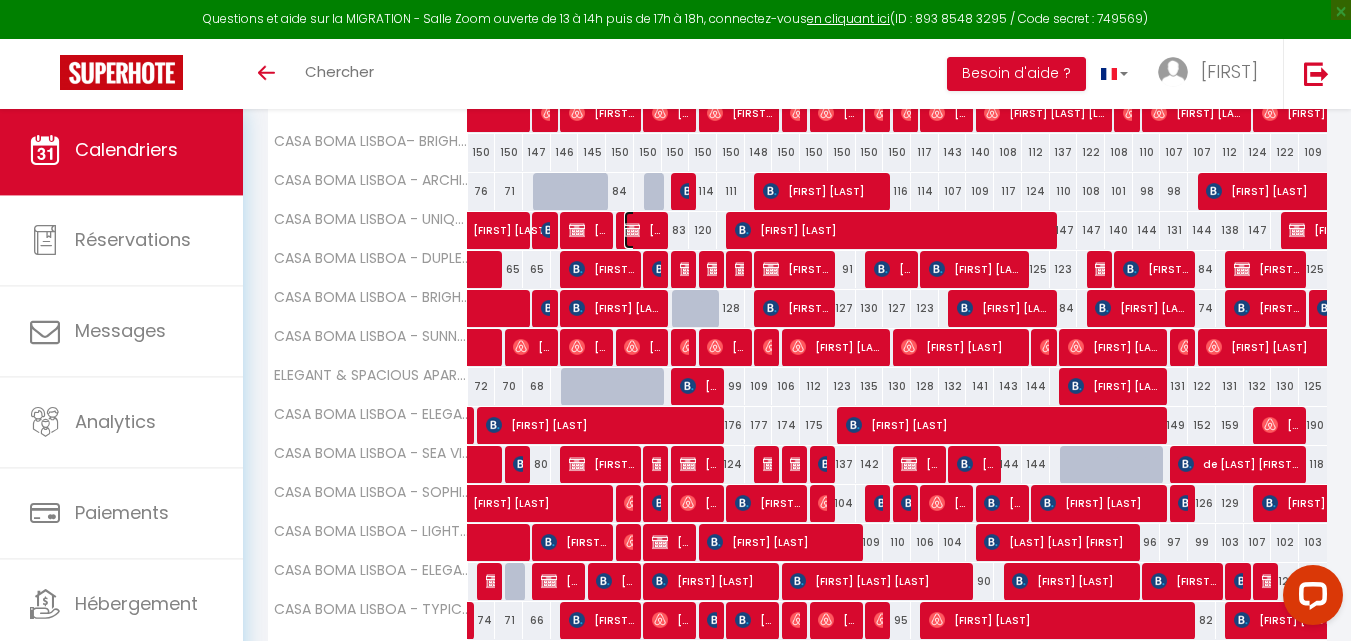 click at bounding box center [632, 230] 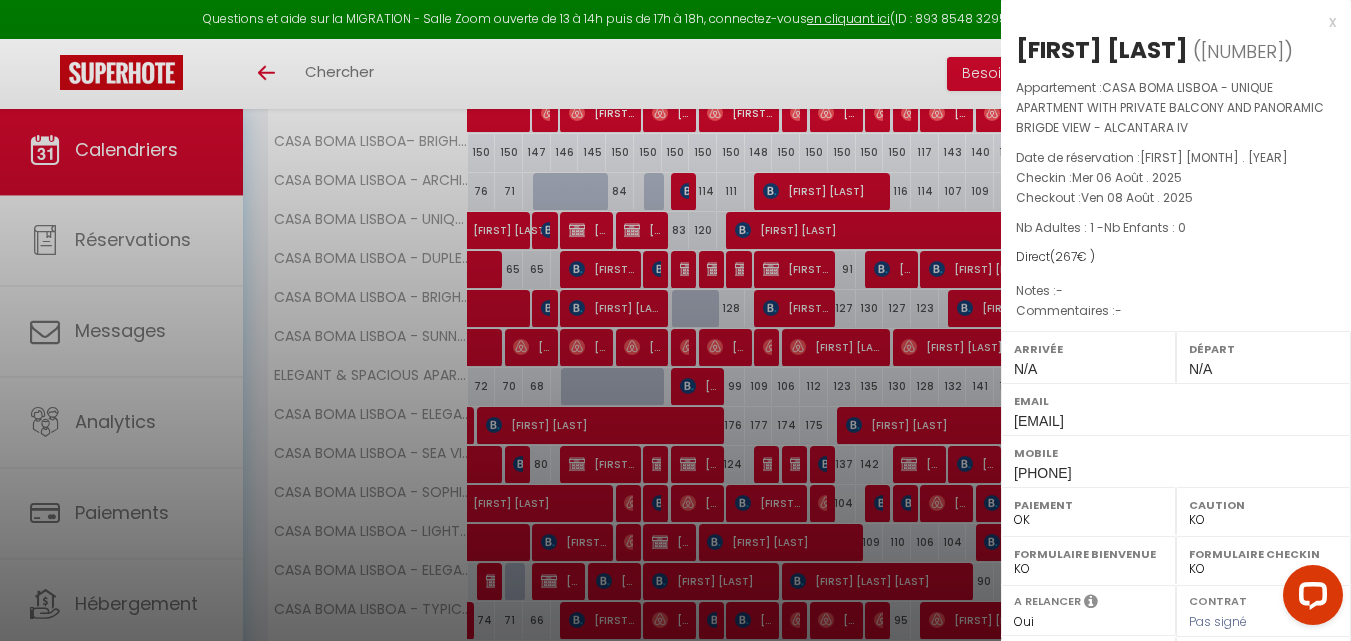 click at bounding box center [675, 320] 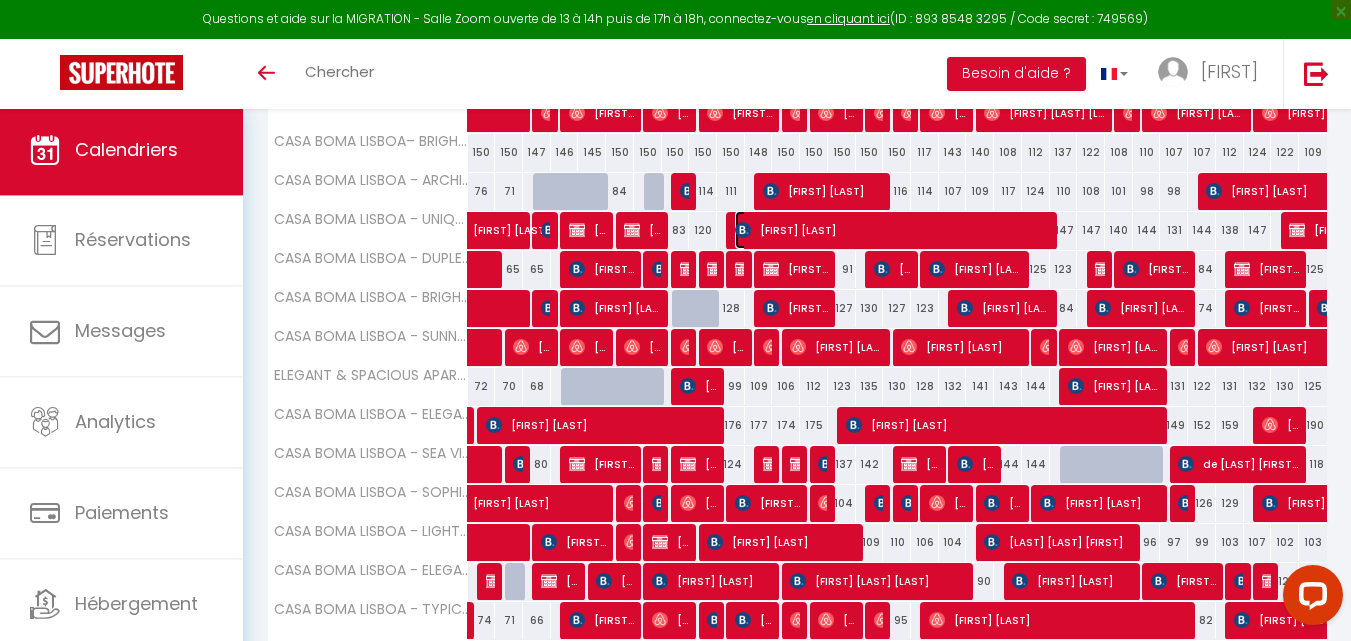 click on "[FIRST] [LAST]" at bounding box center [893, 230] 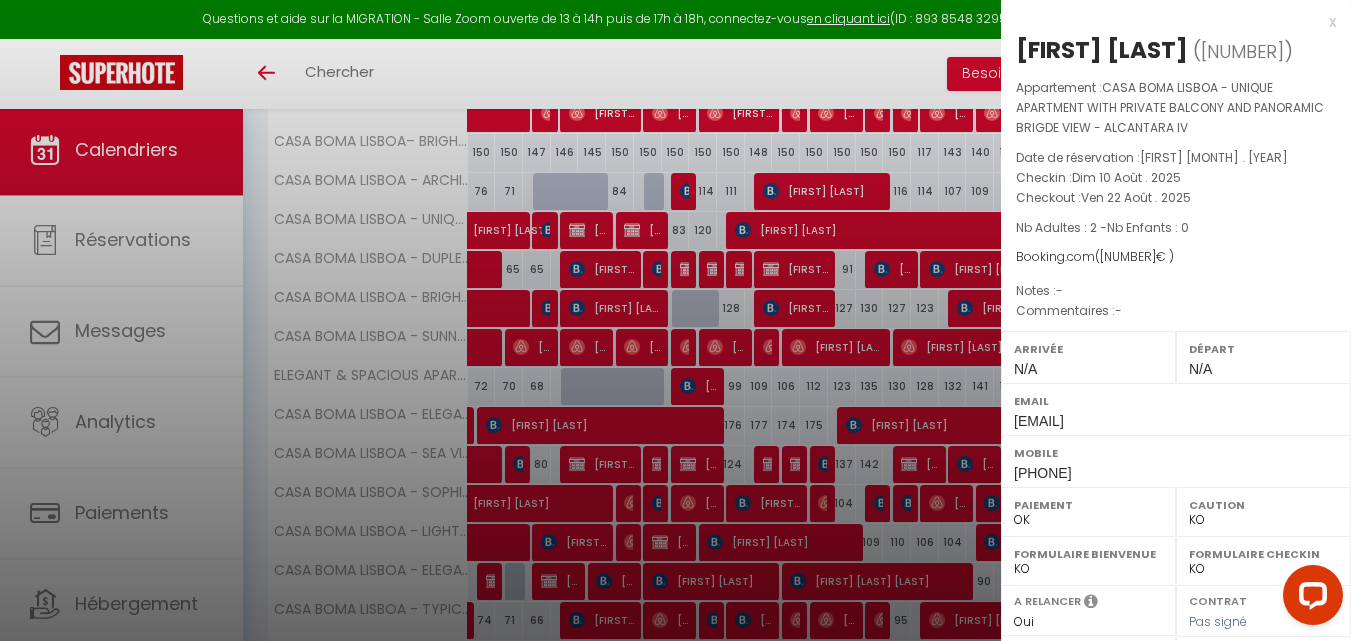 click at bounding box center [675, 320] 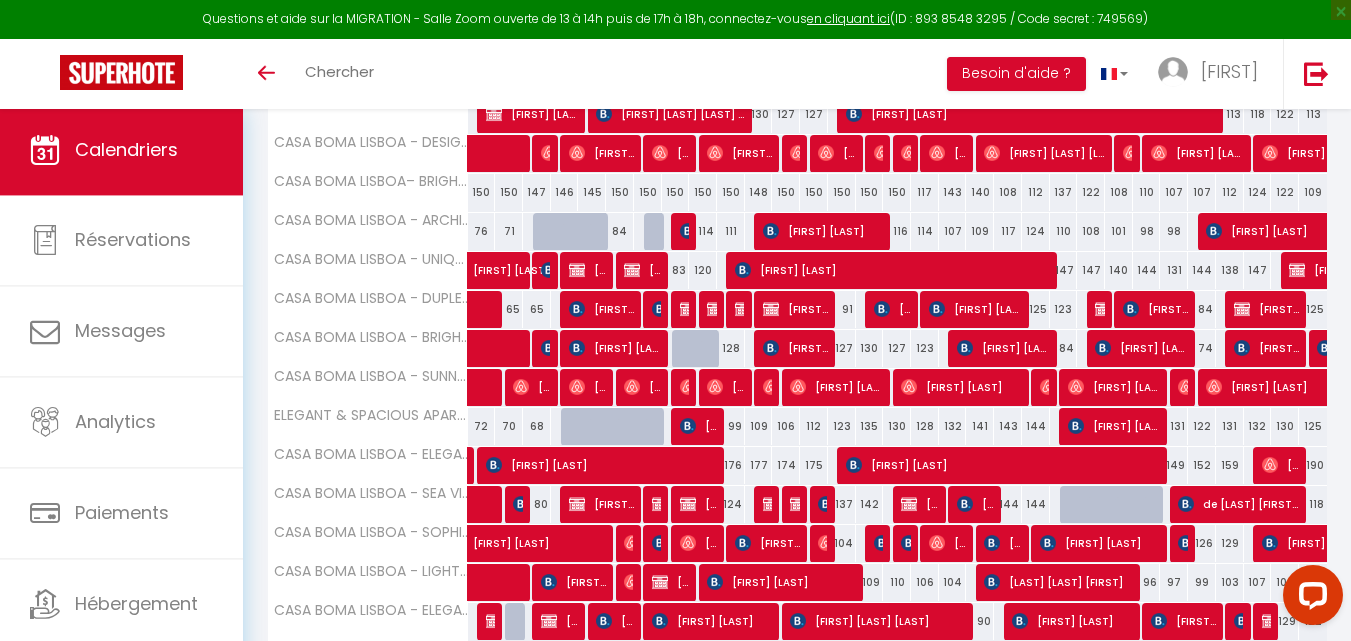 scroll, scrollTop: 712, scrollLeft: 0, axis: vertical 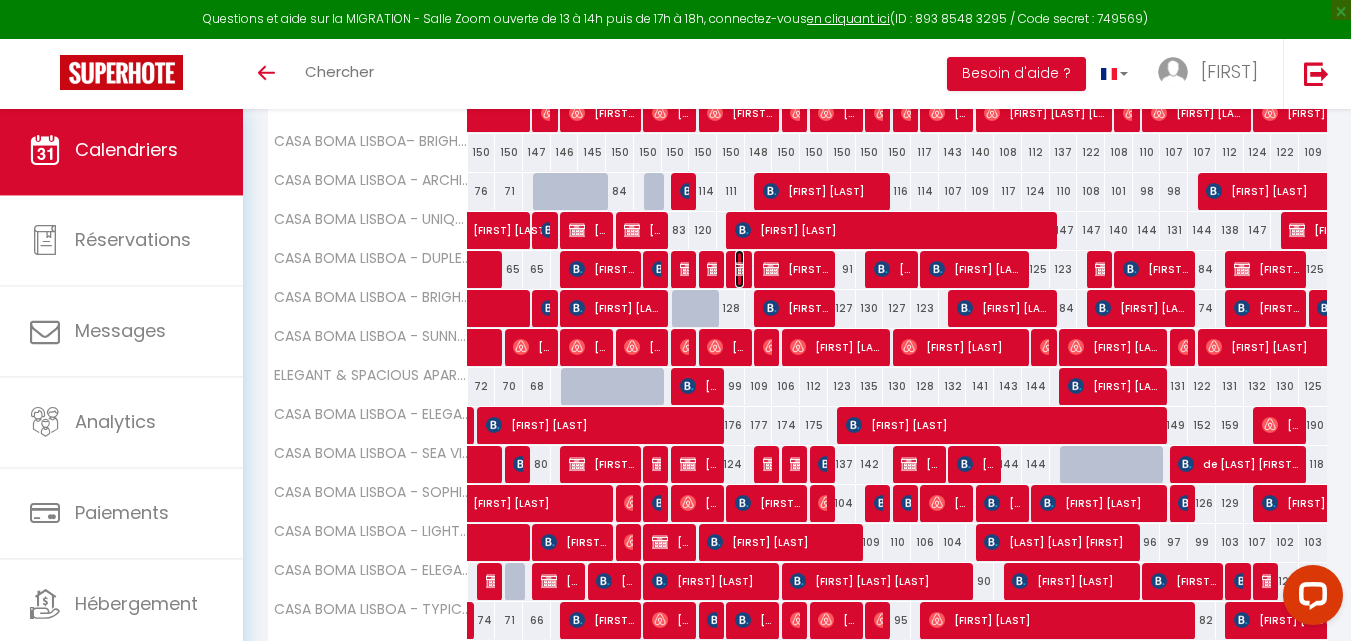 click at bounding box center [743, 269] 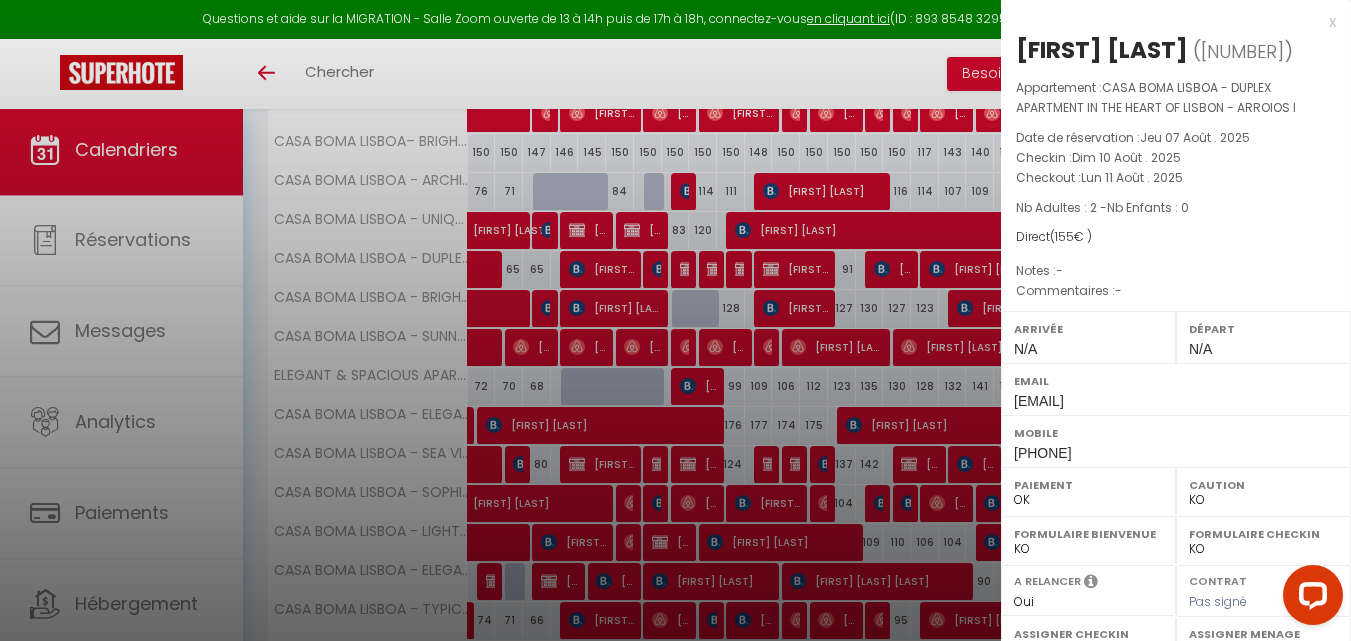 click at bounding box center (675, 320) 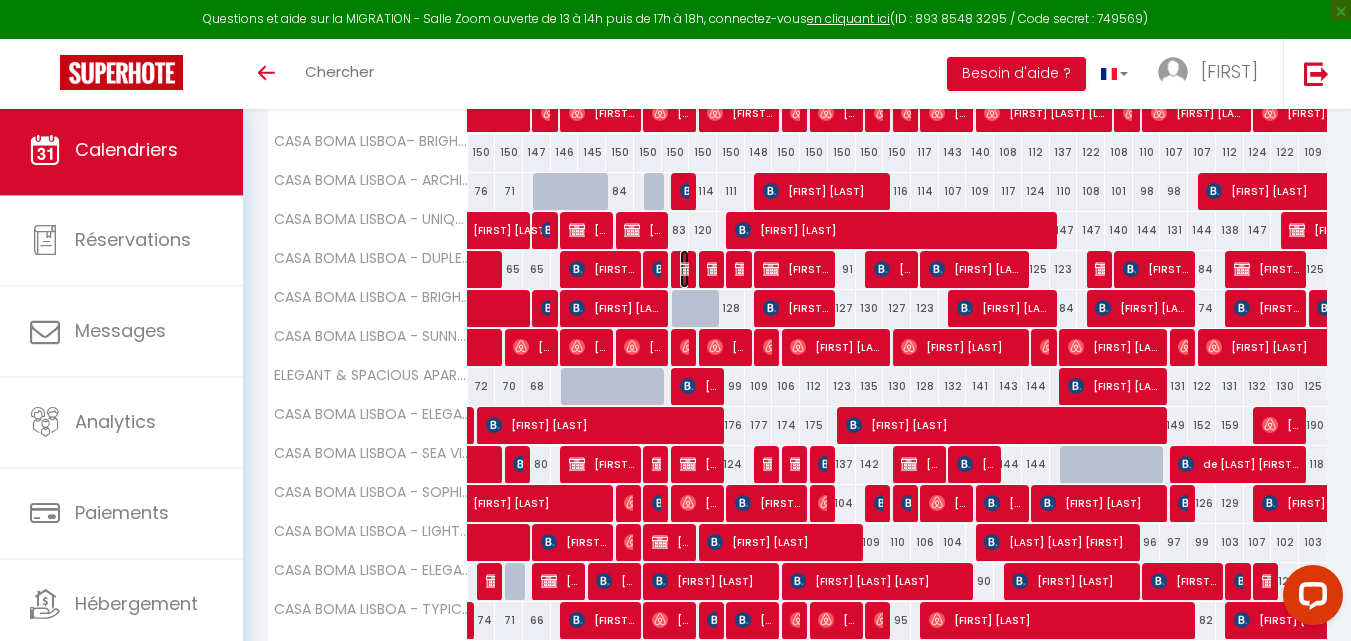 click at bounding box center [688, 269] 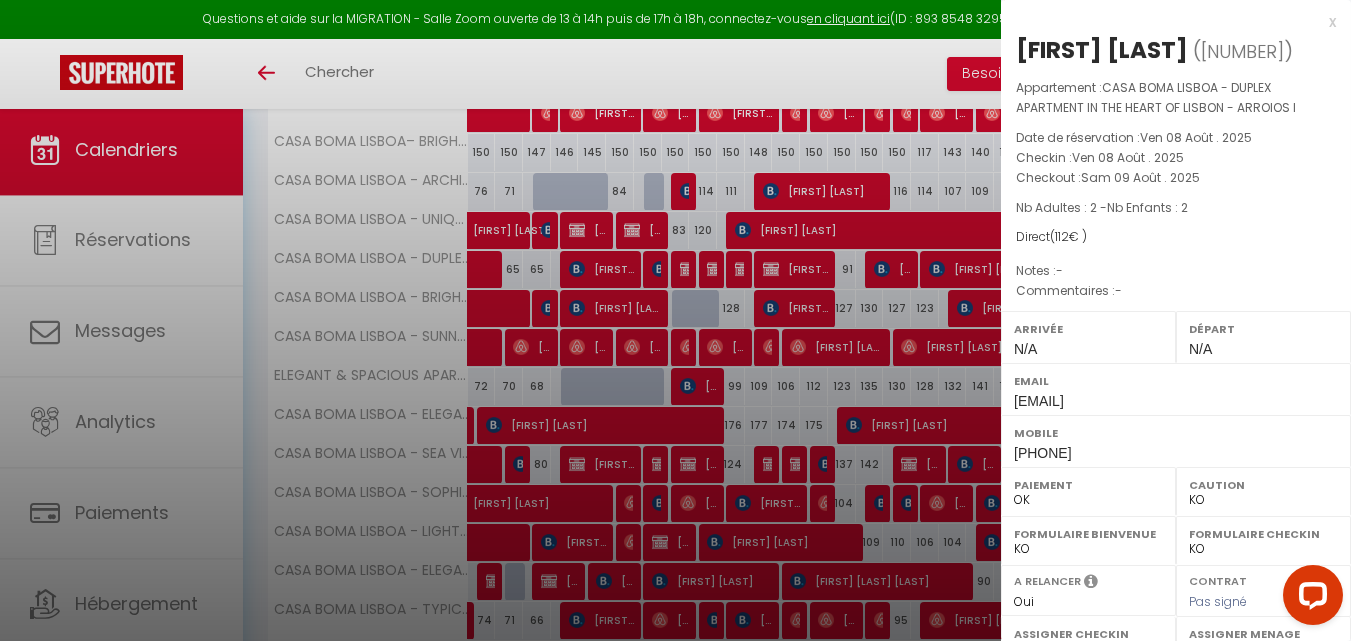 click at bounding box center (675, 320) 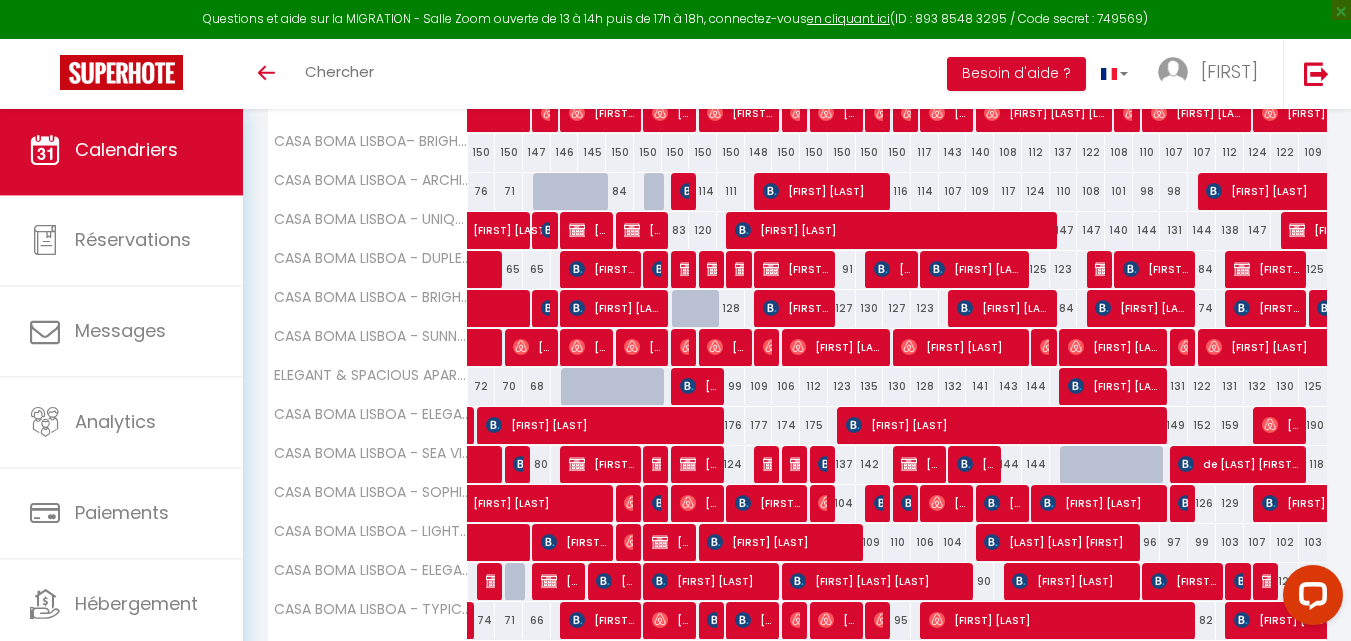 click on "83" at bounding box center [676, 230] 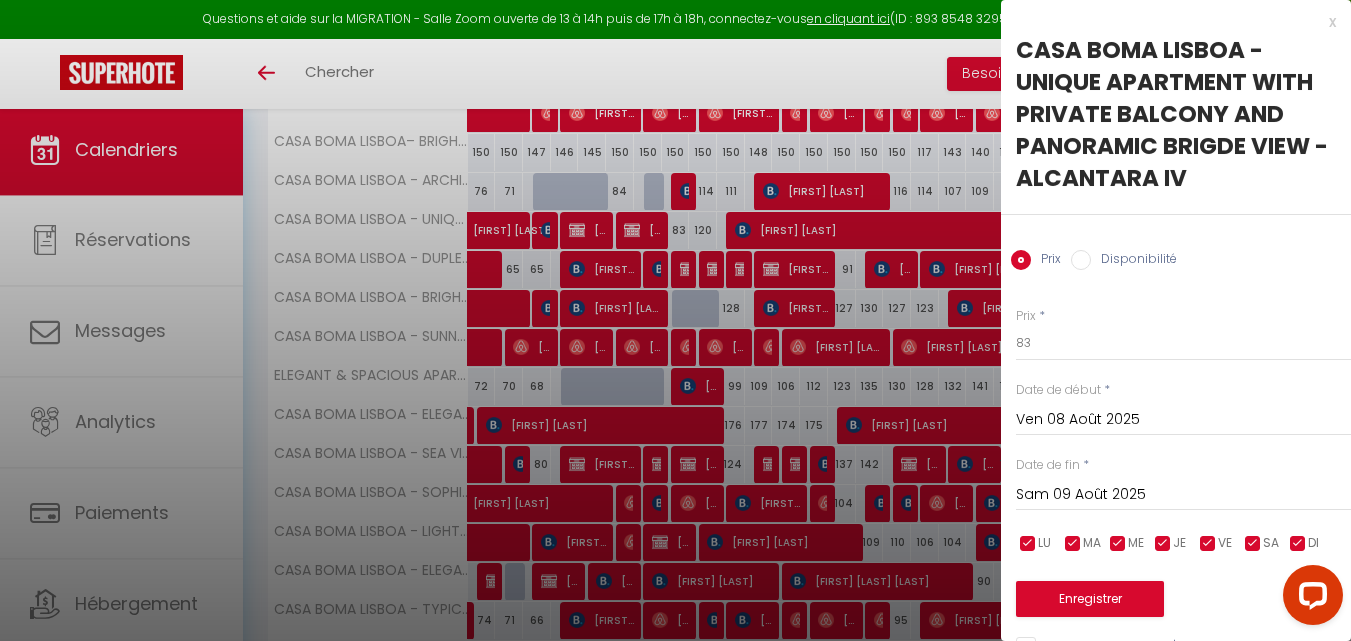 click on "Prix Disponibilité" at bounding box center [1176, 248] 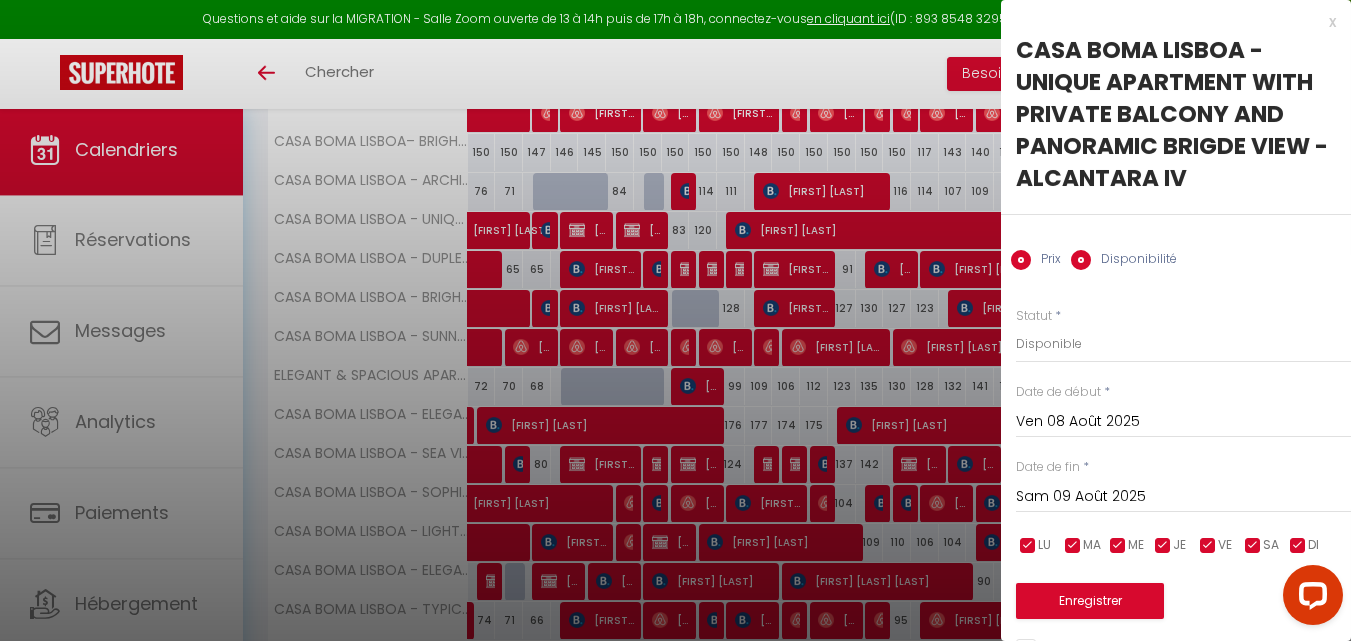 radio on "false" 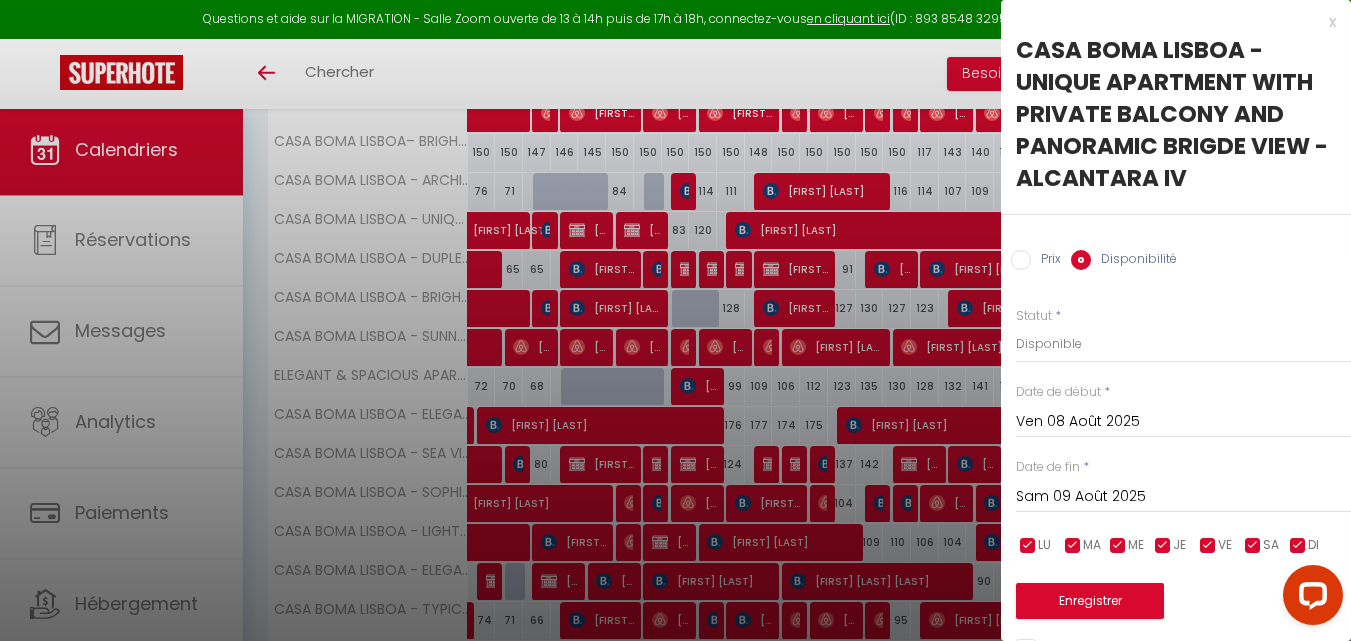 click on "Sam 09 Août 2025" at bounding box center [1183, 497] 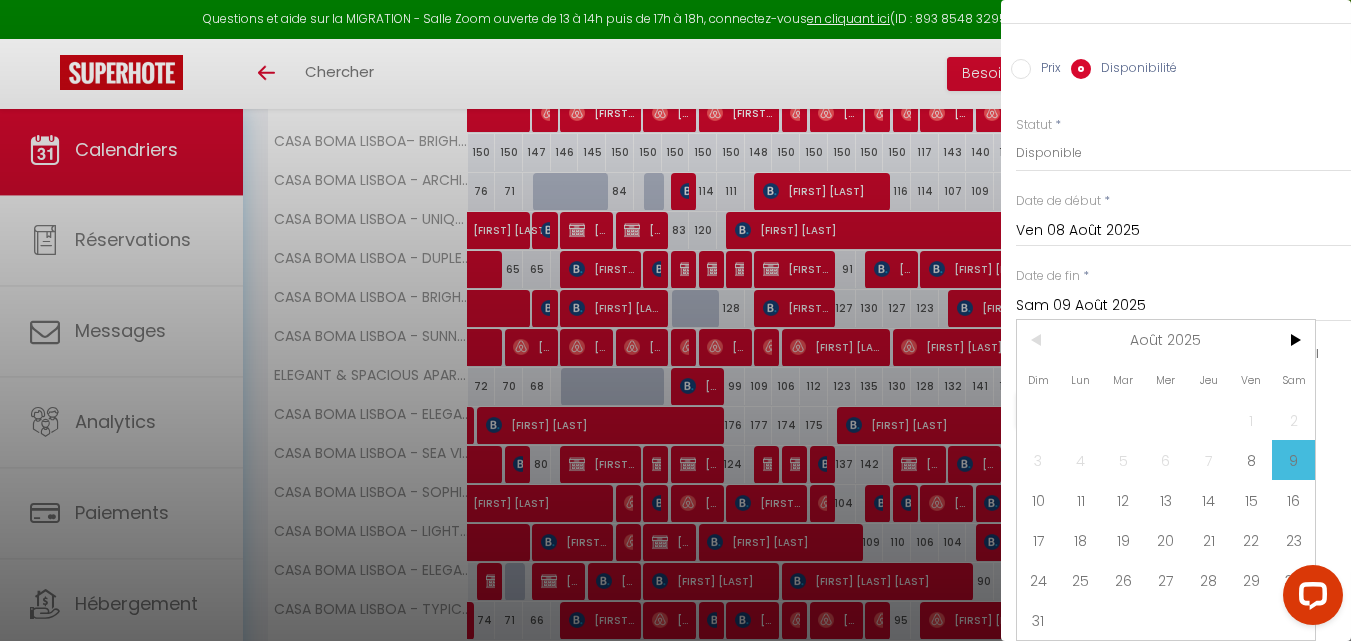 scroll, scrollTop: 206, scrollLeft: 0, axis: vertical 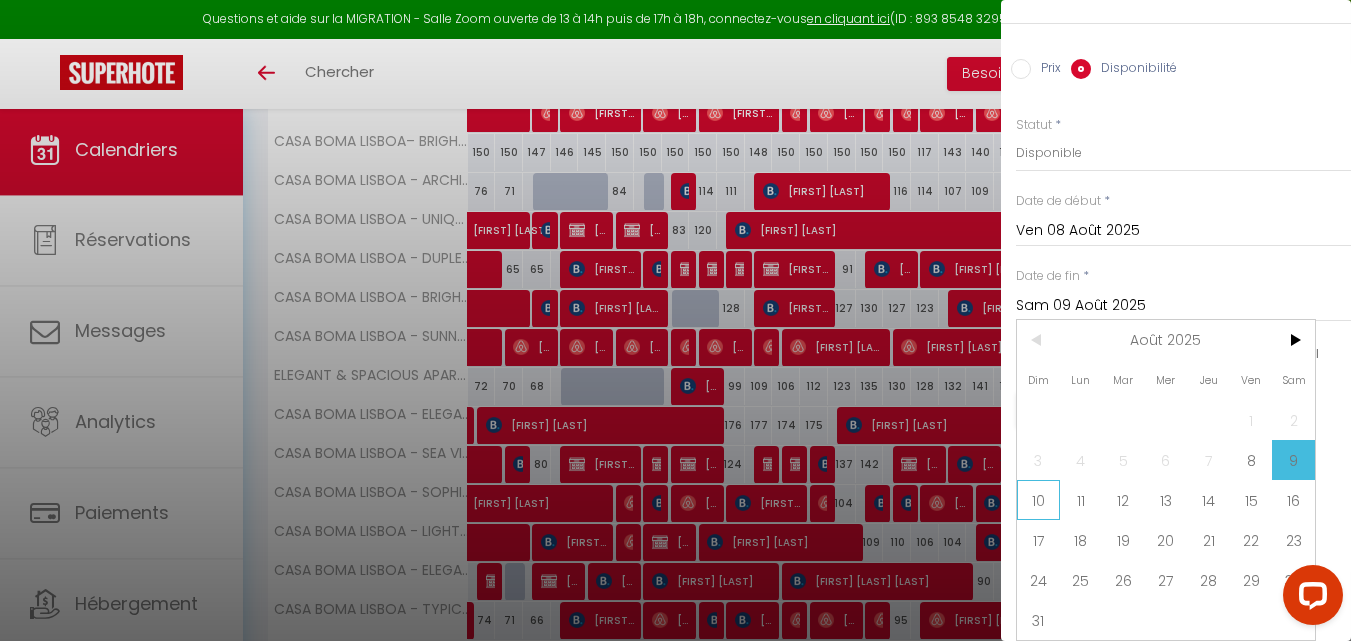 click on "10" at bounding box center [1038, 500] 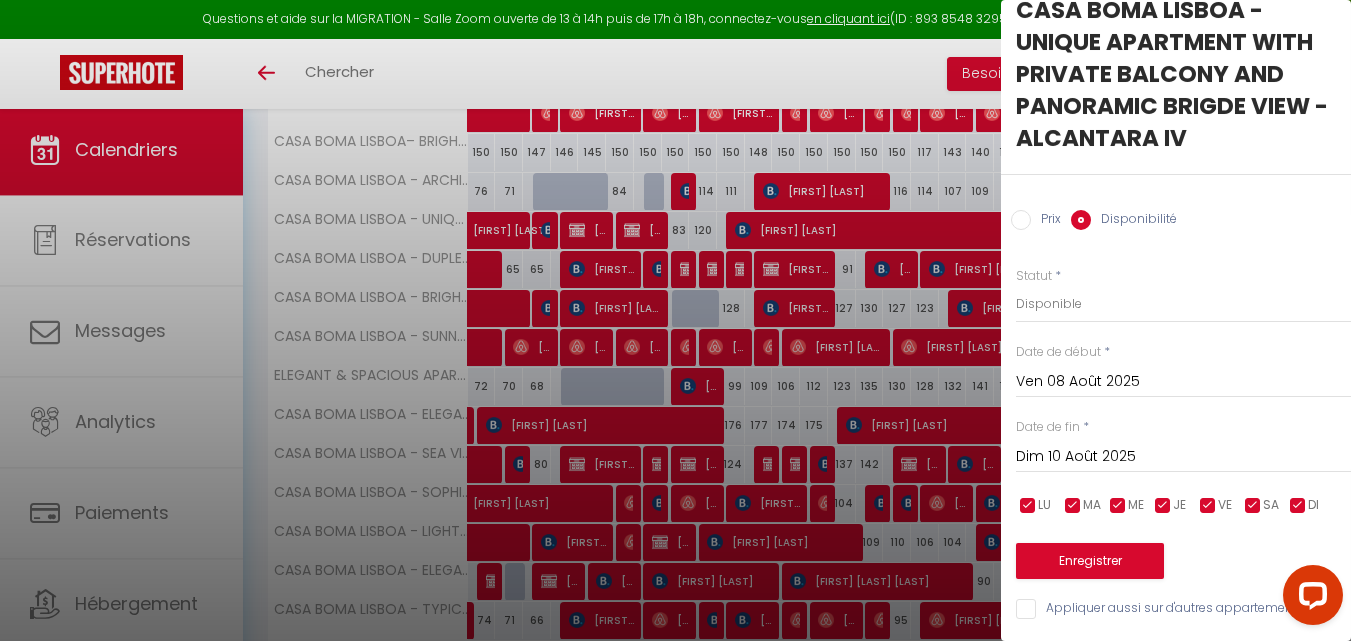scroll, scrollTop: 55, scrollLeft: 0, axis: vertical 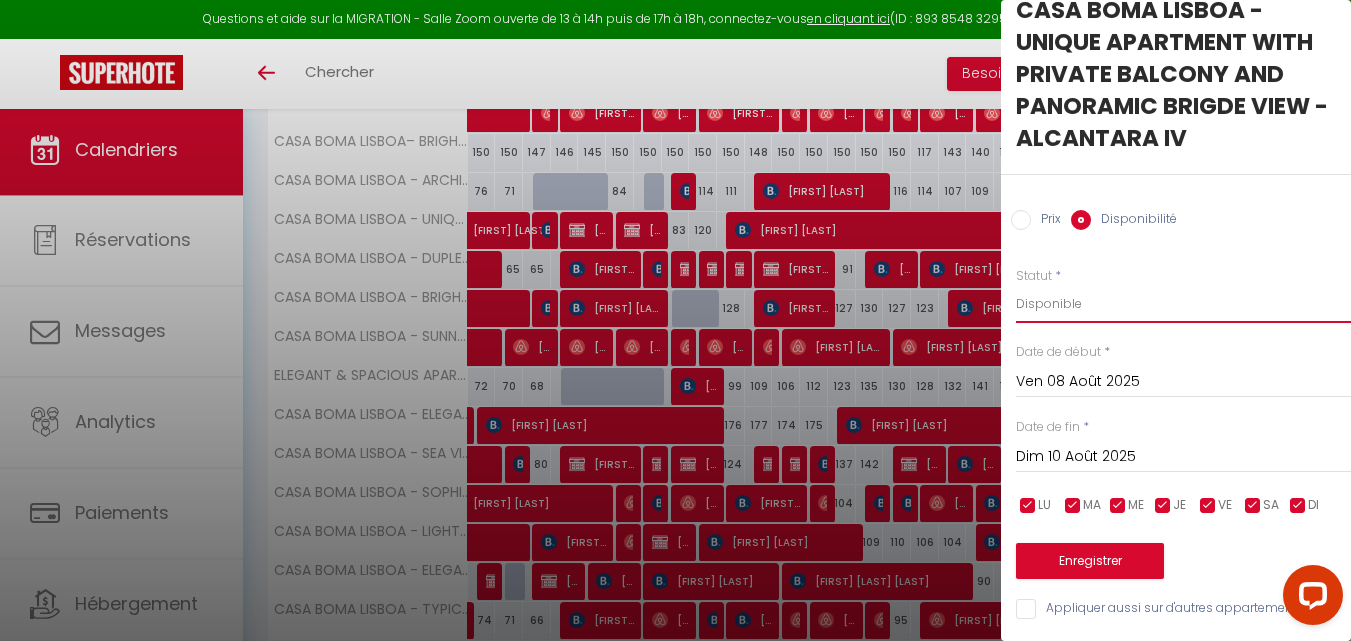 click on "Disponible
Indisponible" at bounding box center [1183, 304] 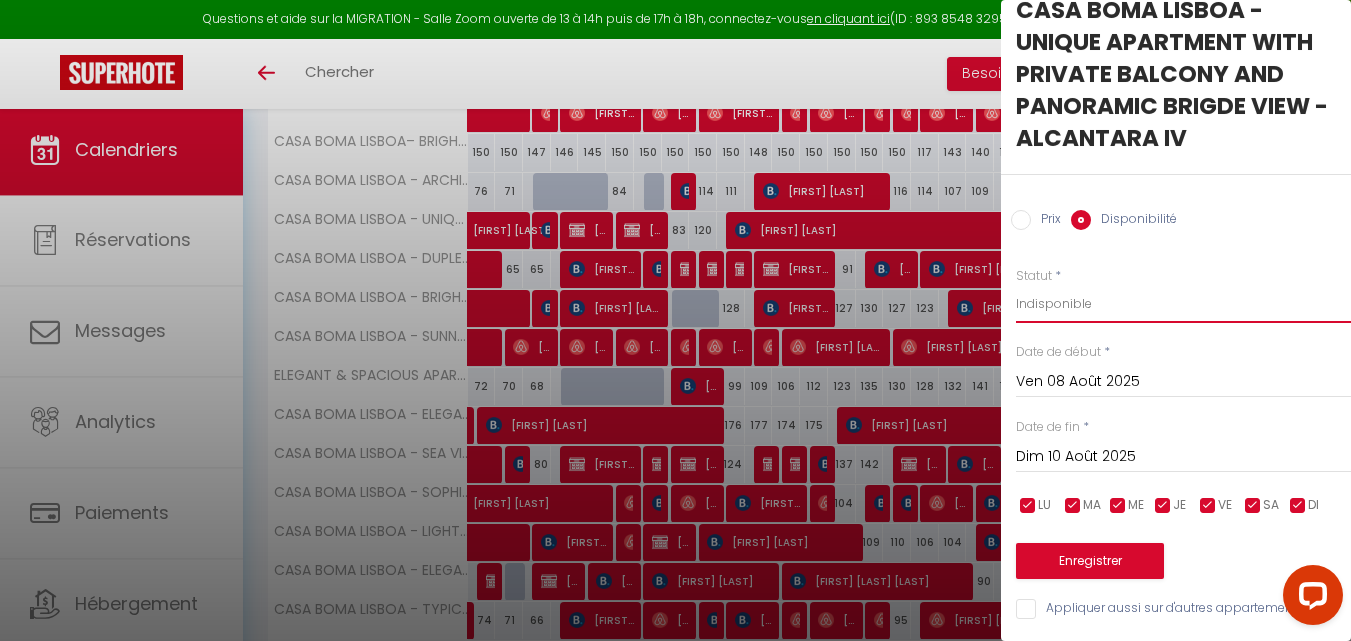 click on "Disponible
Indisponible" at bounding box center (1183, 304) 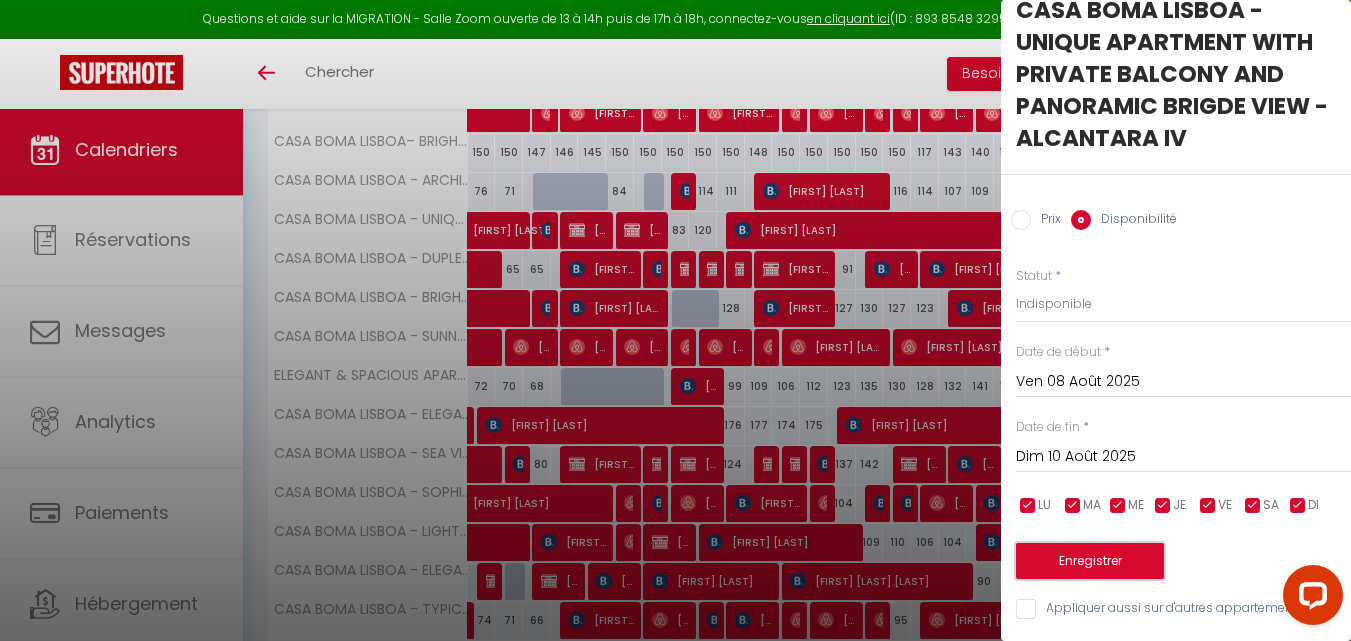 click on "Enregistrer" at bounding box center [1090, 561] 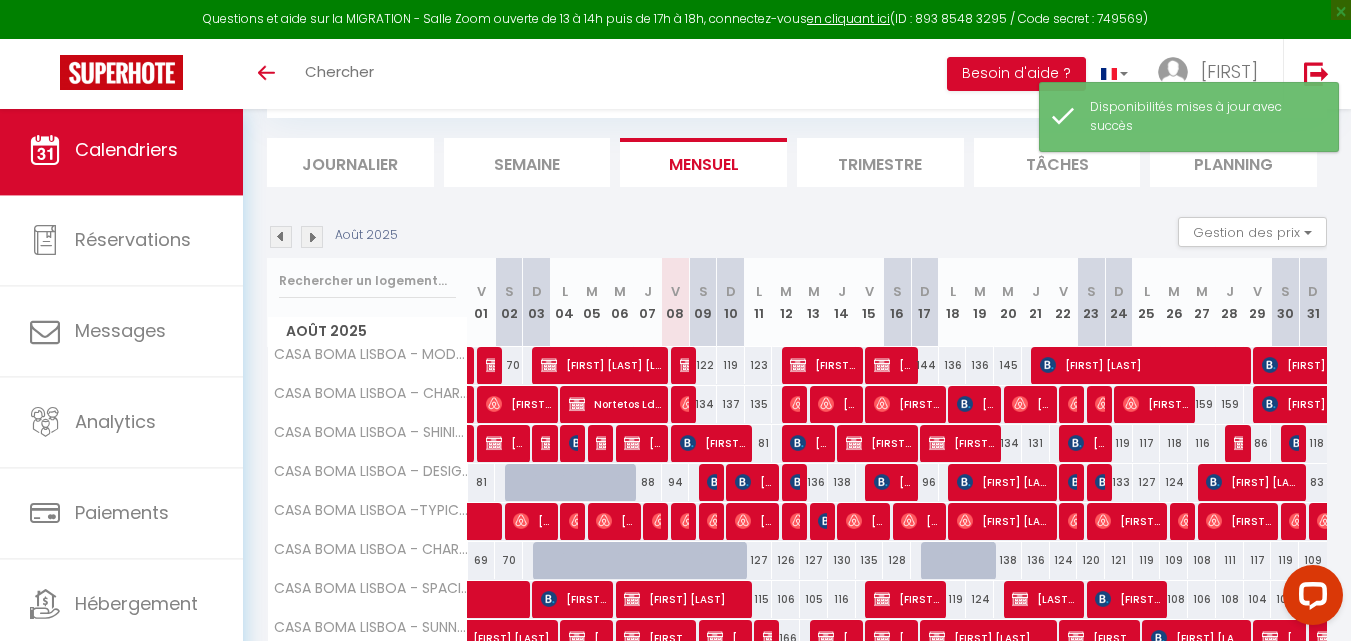 scroll, scrollTop: 337, scrollLeft: 0, axis: vertical 